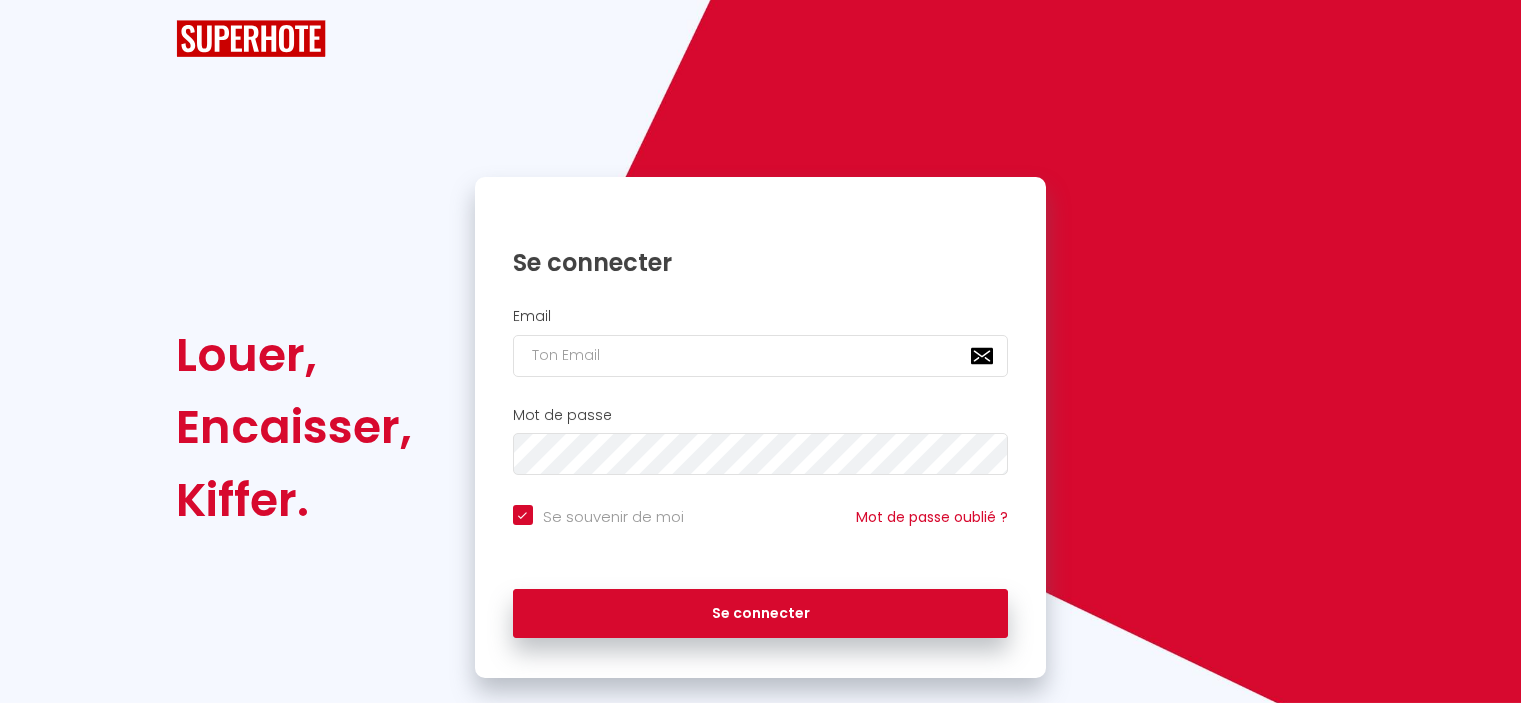 scroll, scrollTop: 0, scrollLeft: 0, axis: both 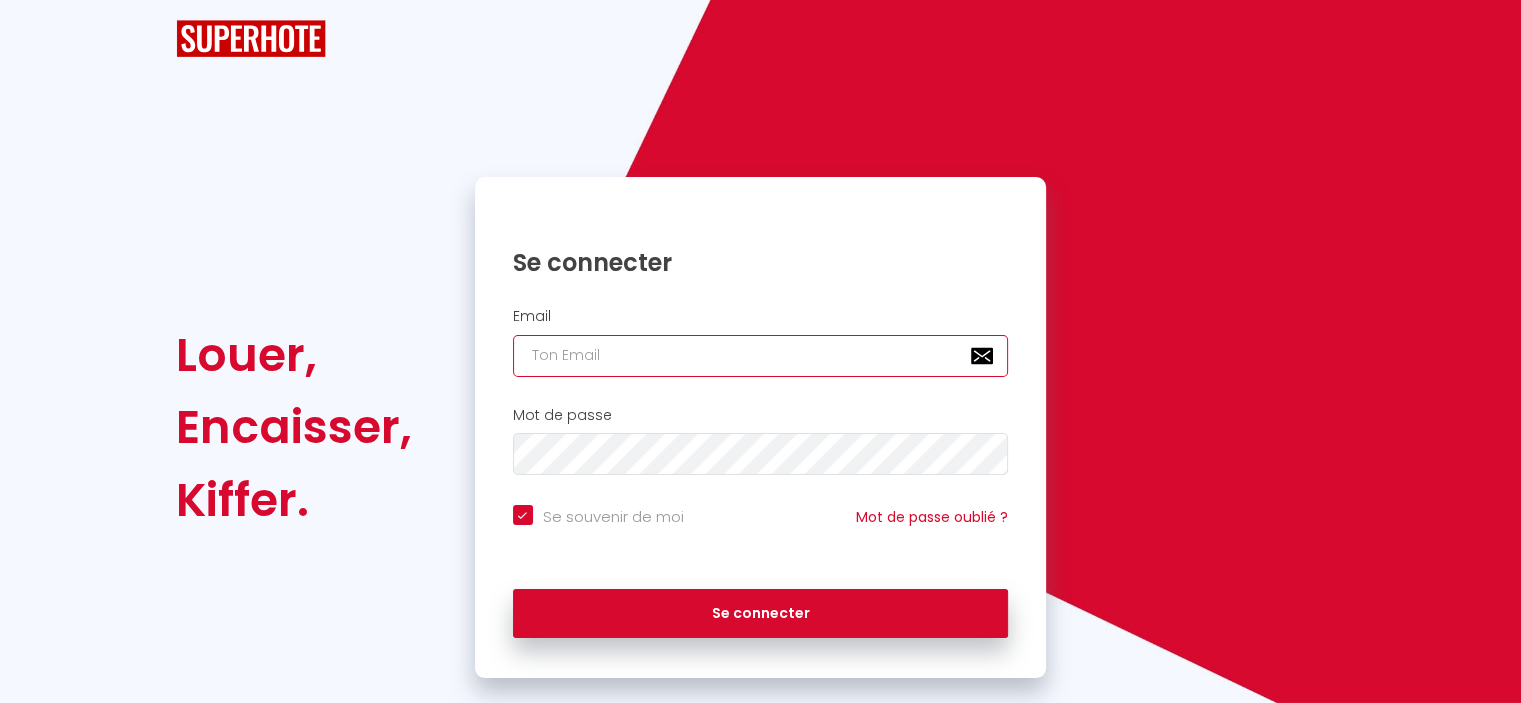 click at bounding box center (761, 356) 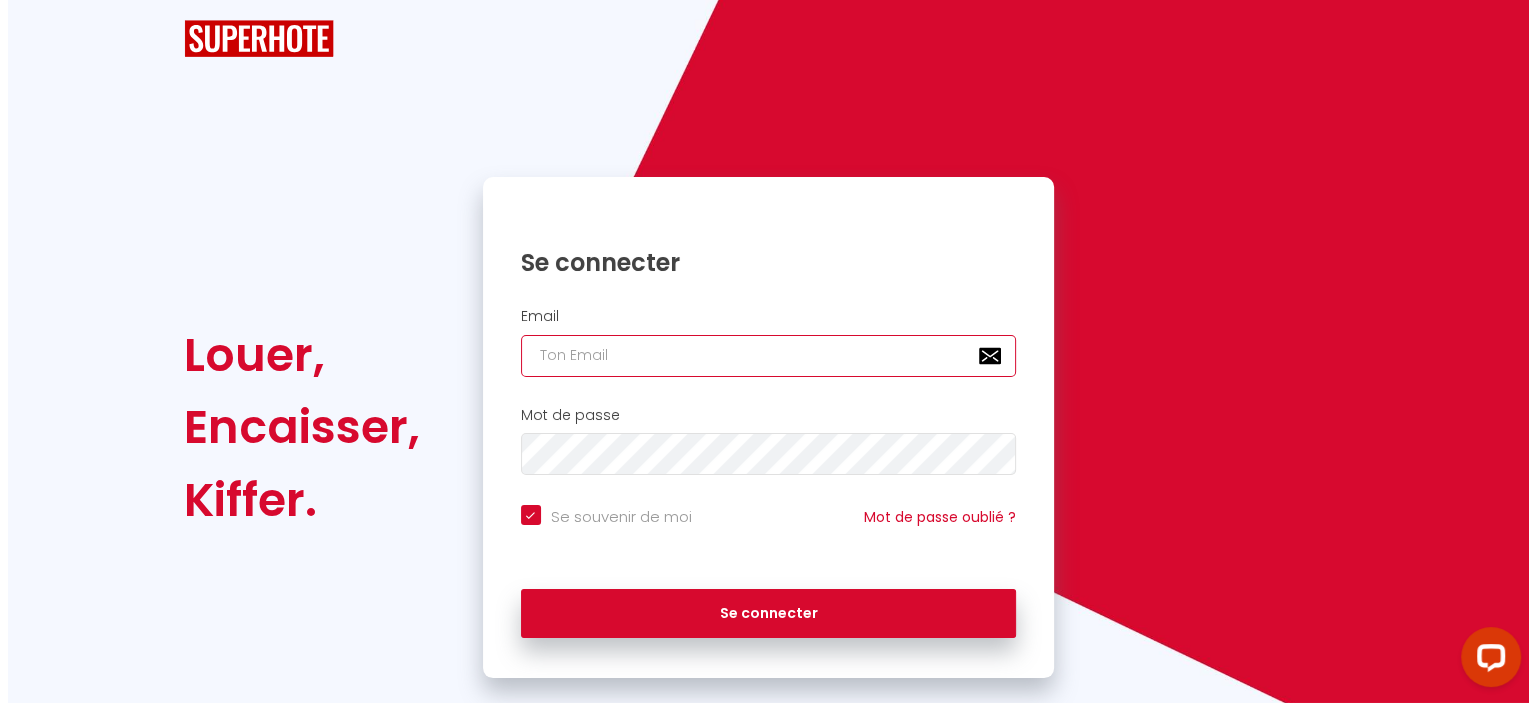 scroll, scrollTop: 0, scrollLeft: 0, axis: both 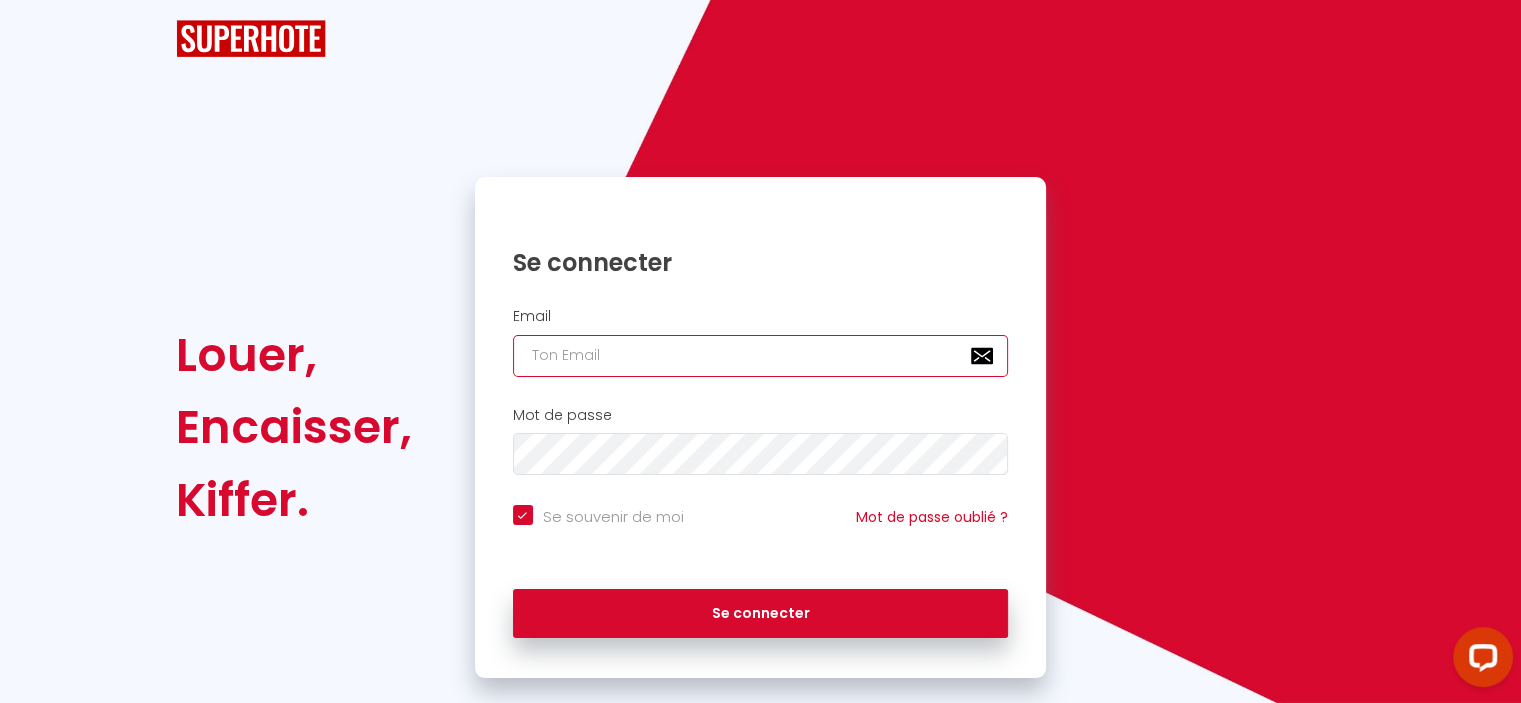 type on "t" 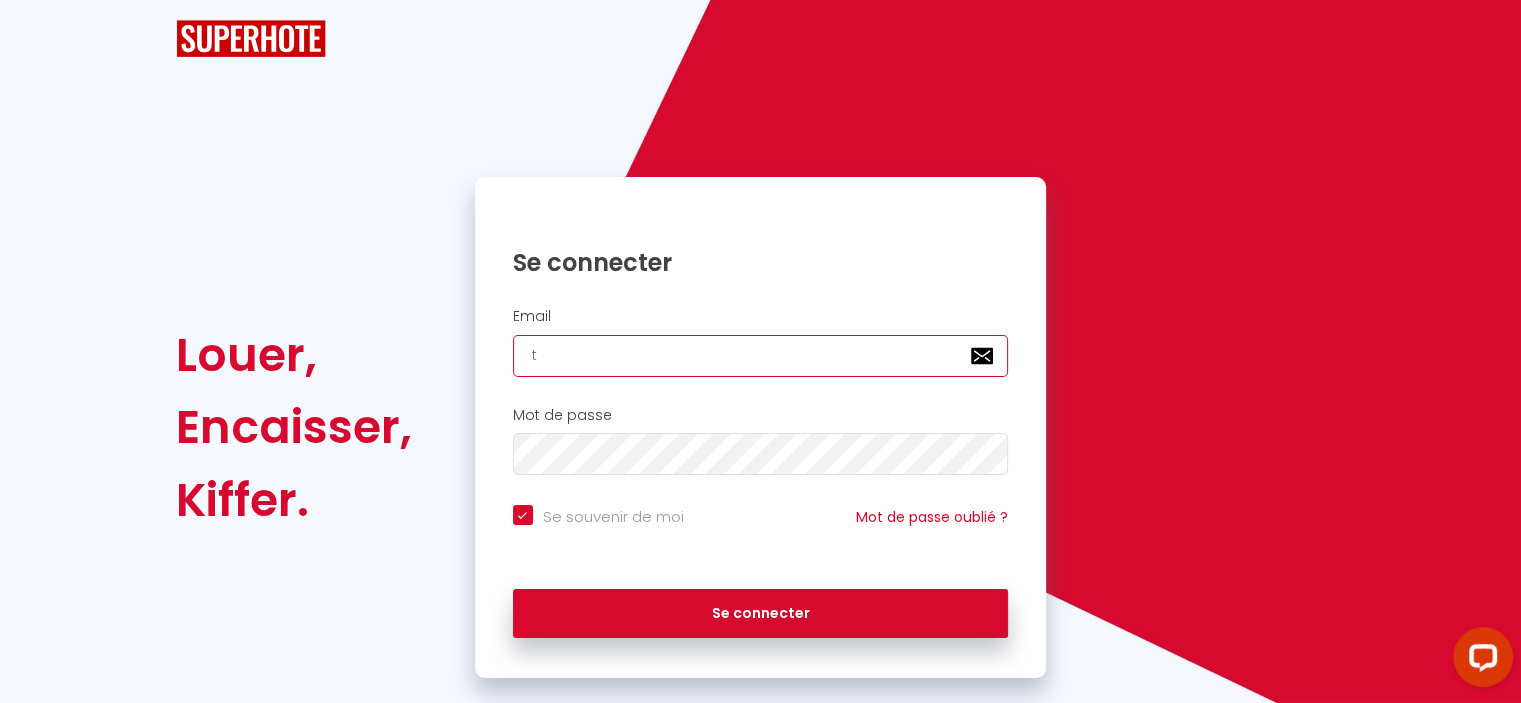 checkbox on "true" 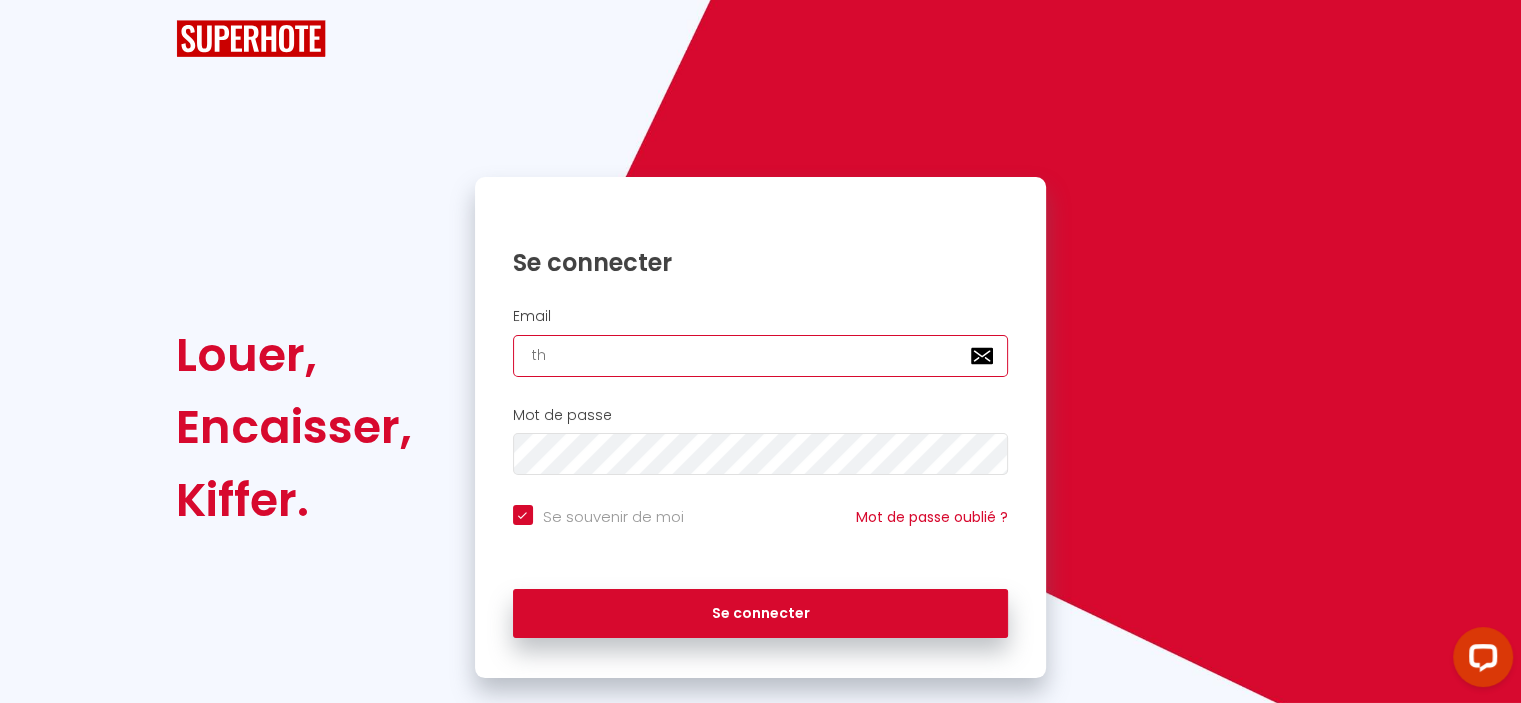 checkbox on "true" 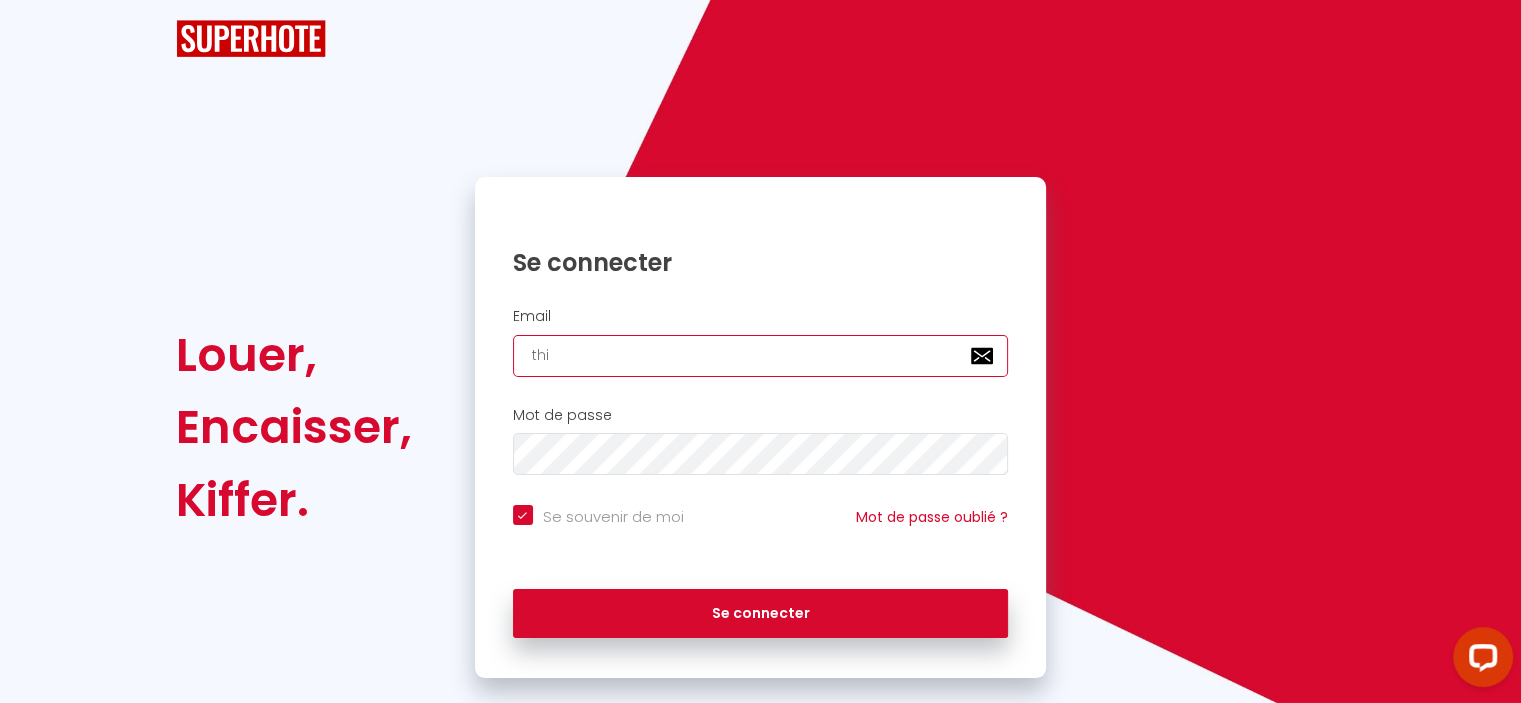 checkbox on "true" 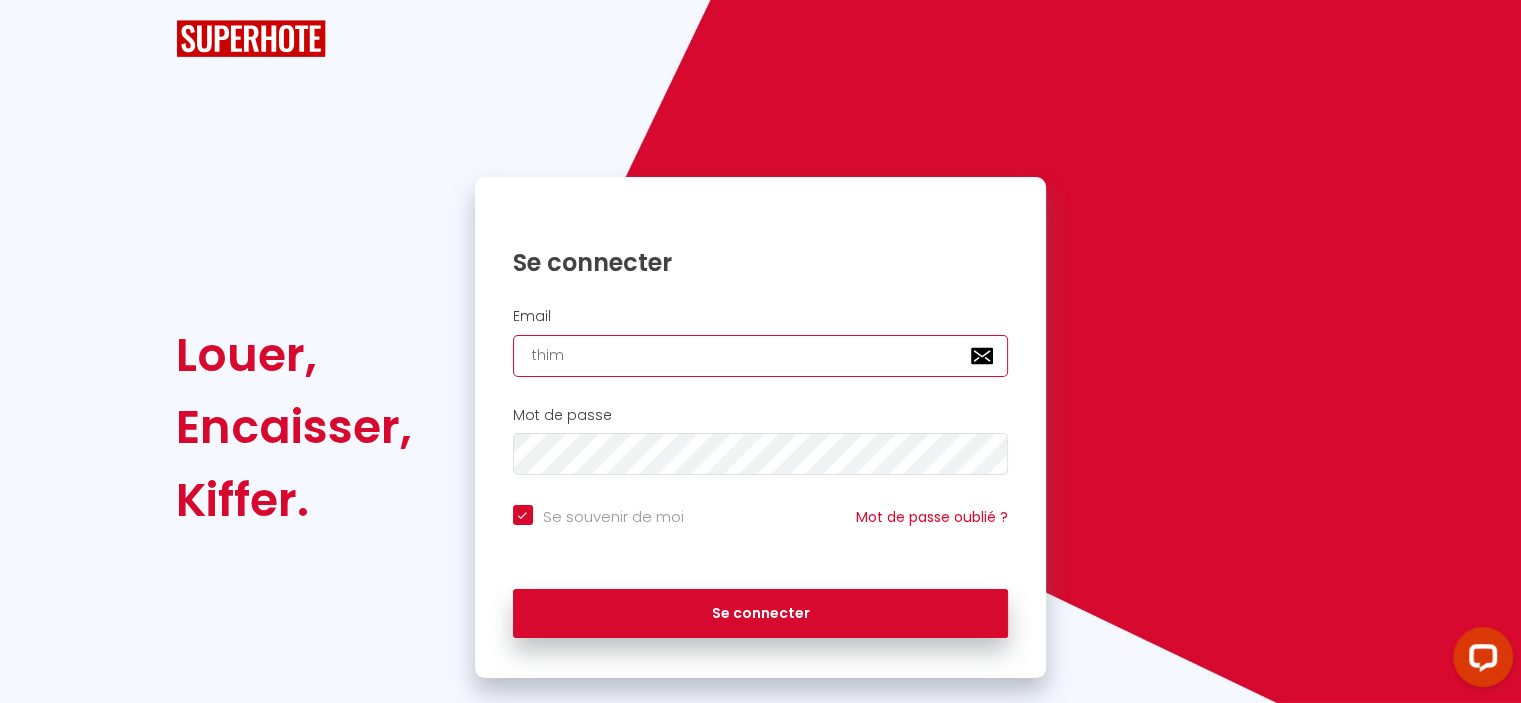 checkbox on "true" 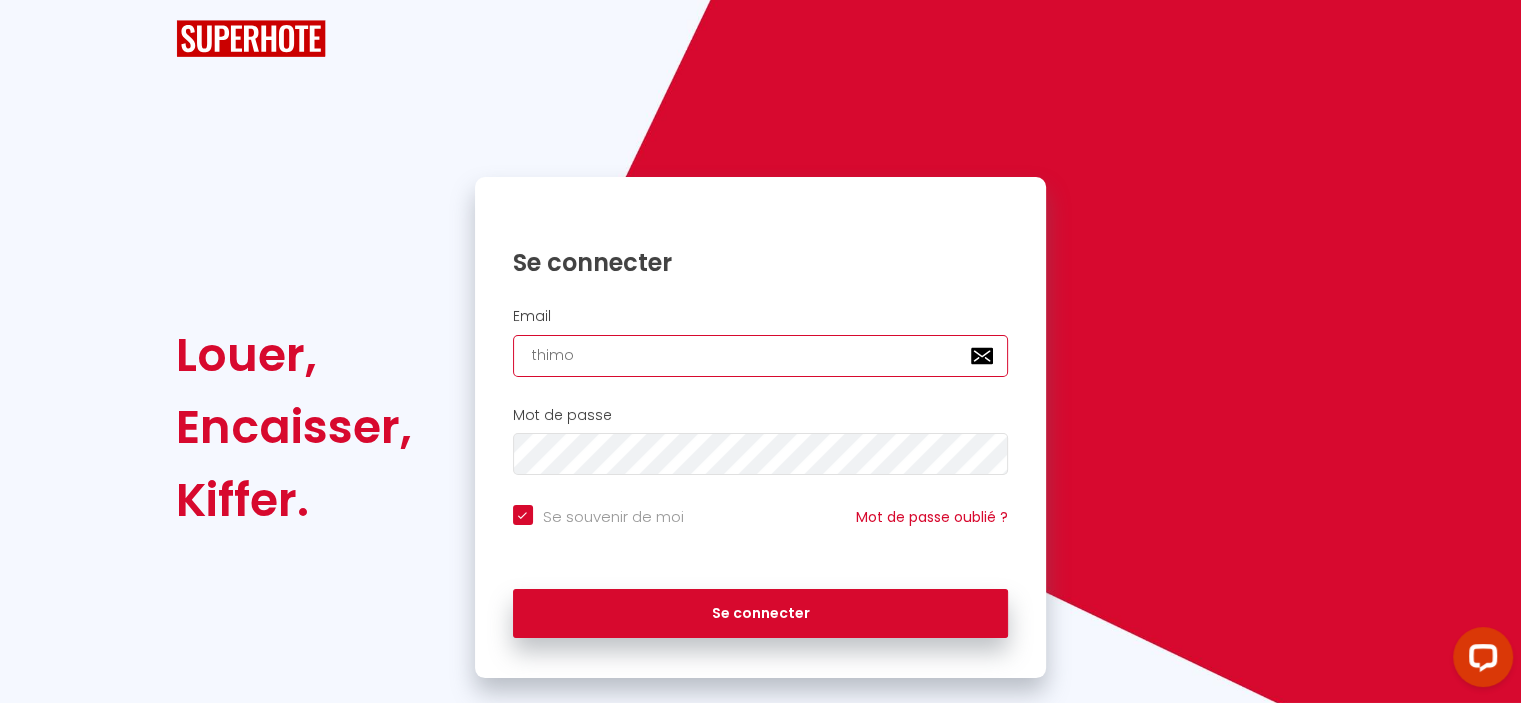 checkbox on "true" 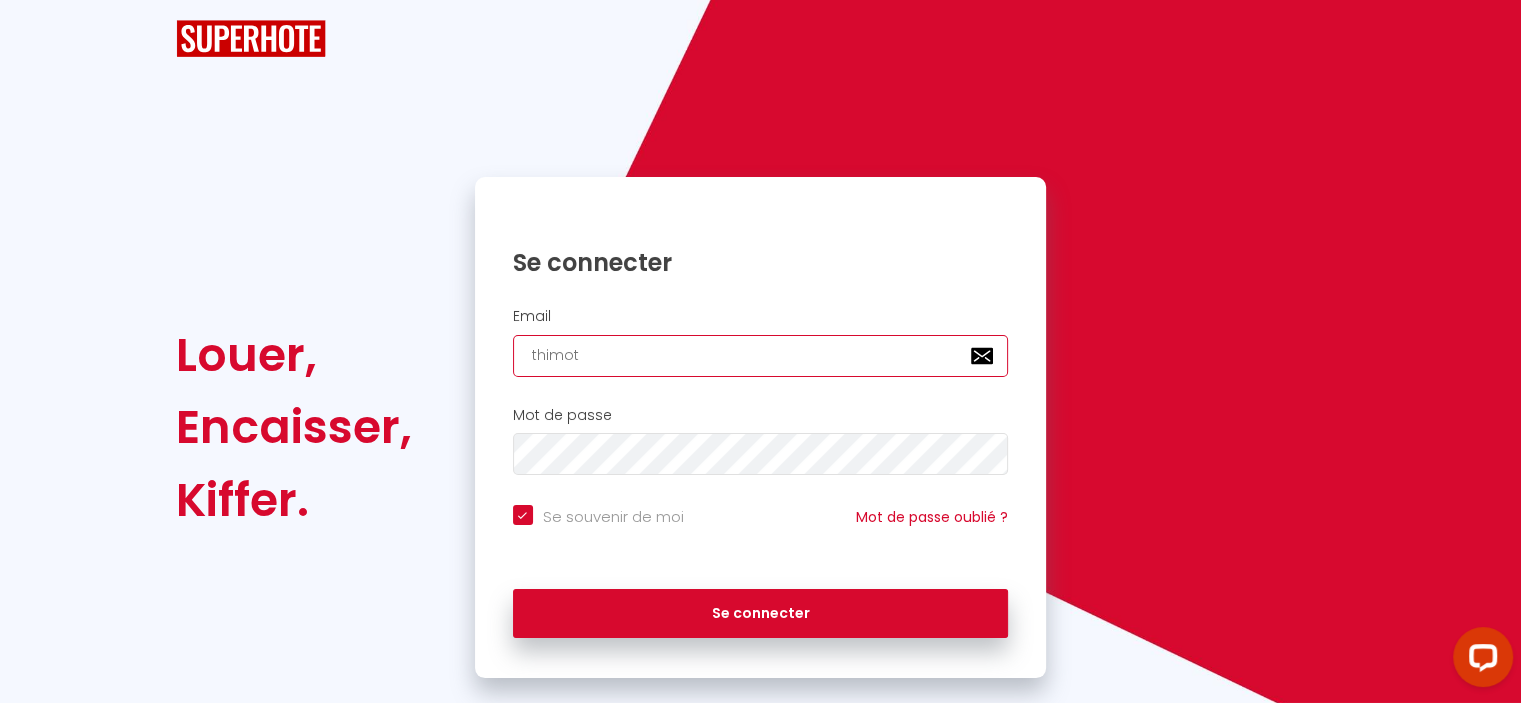 checkbox on "true" 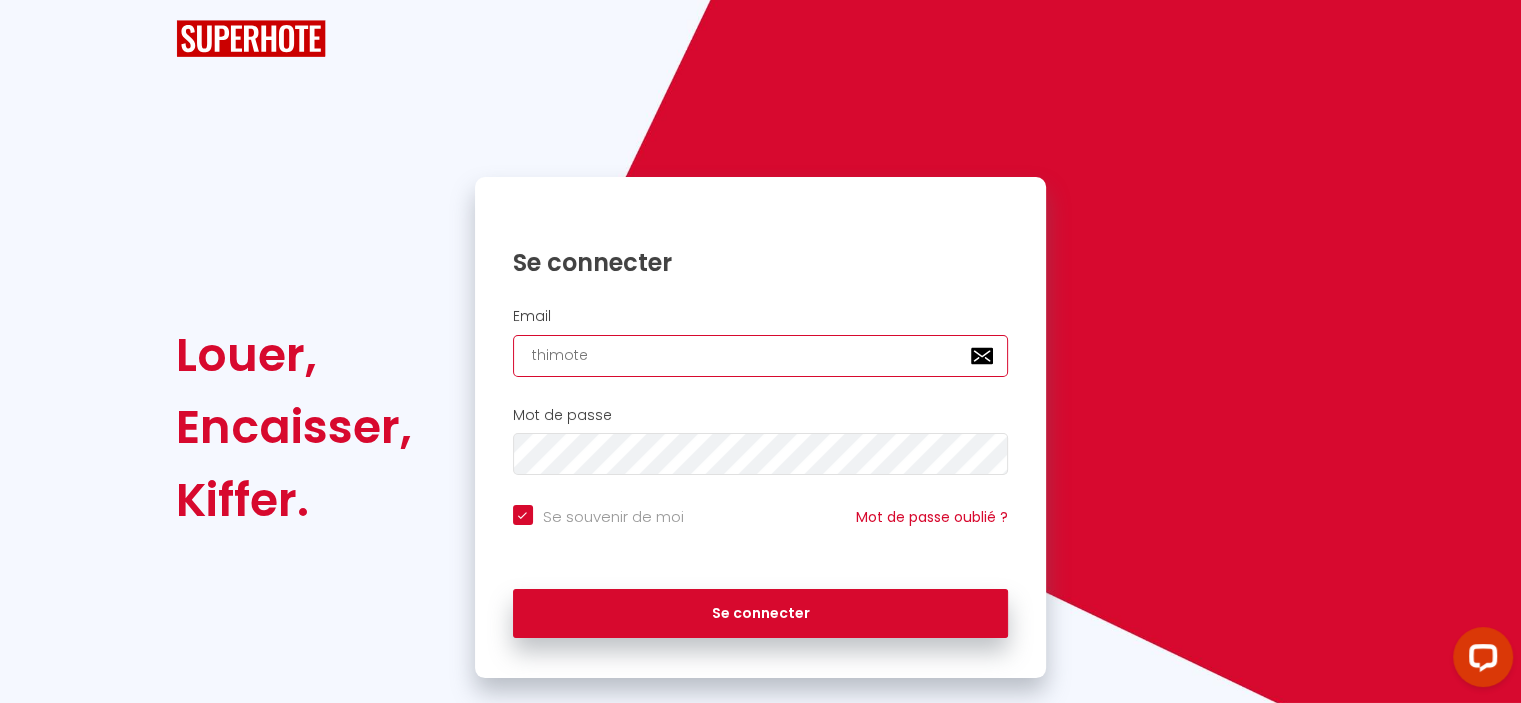 checkbox on "true" 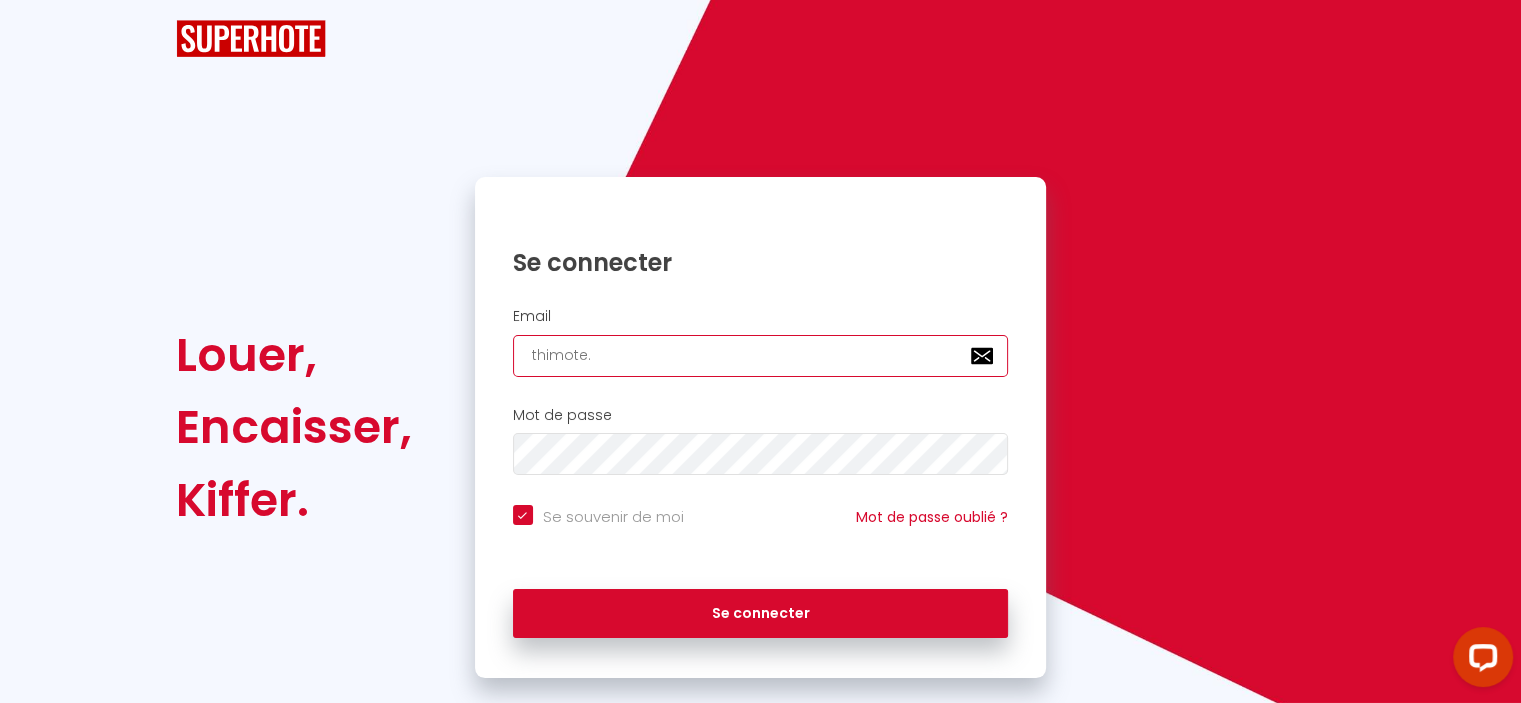 checkbox on "true" 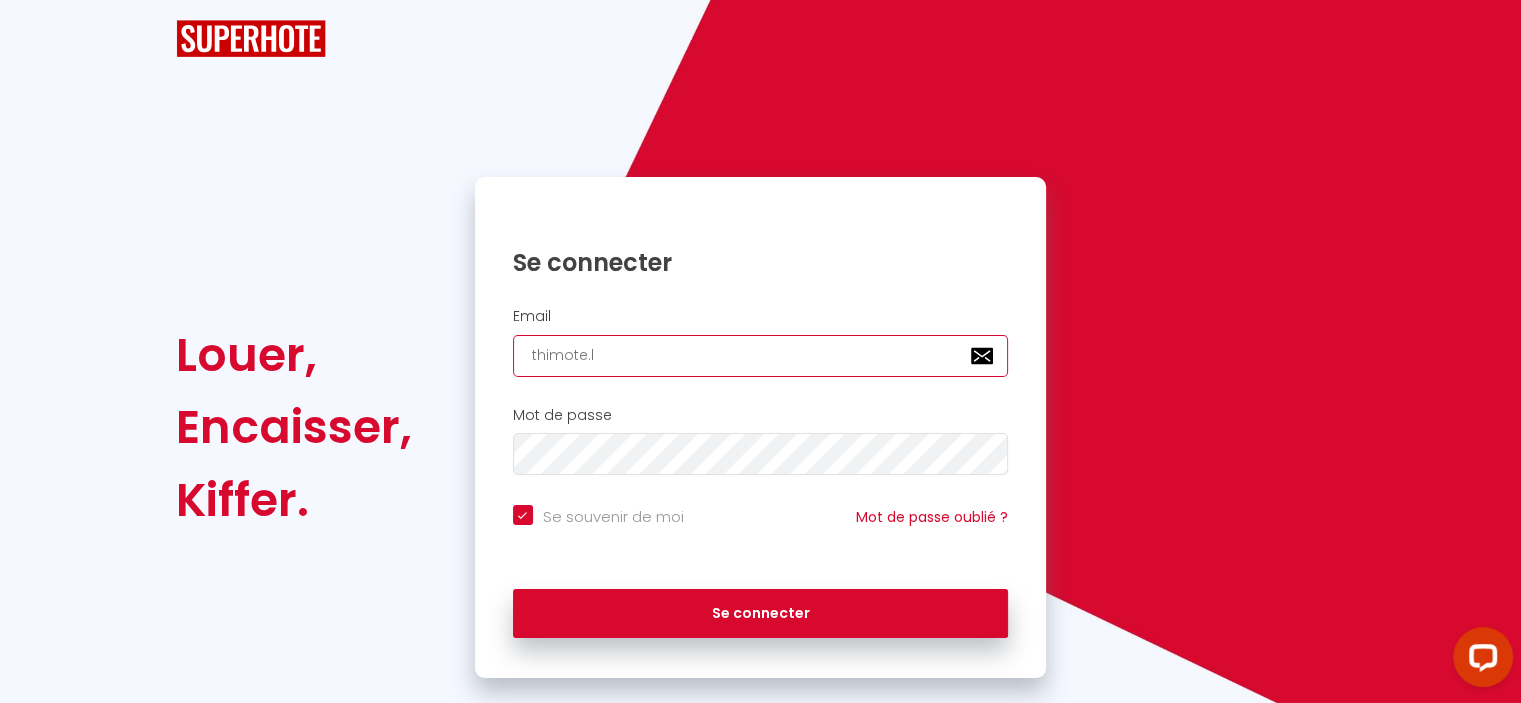 checkbox on "true" 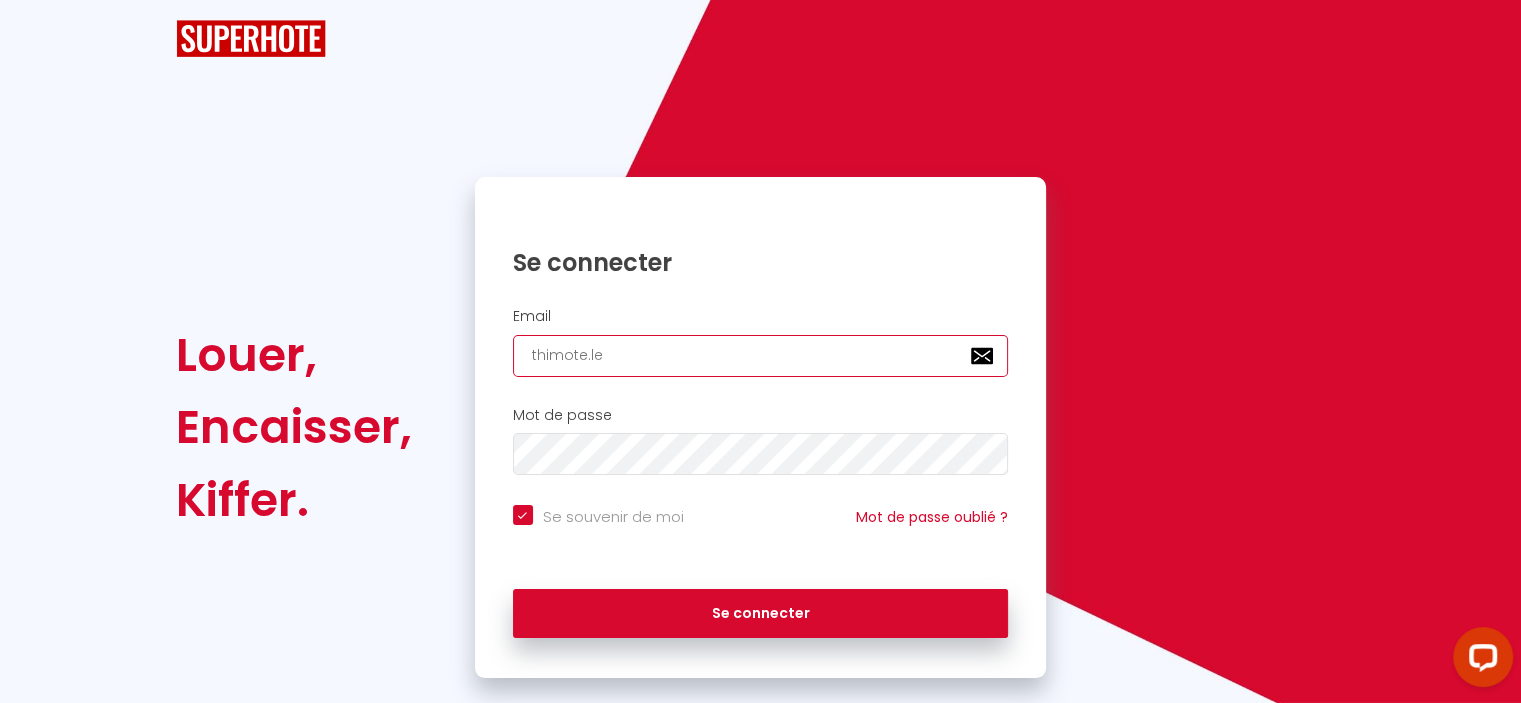 checkbox on "true" 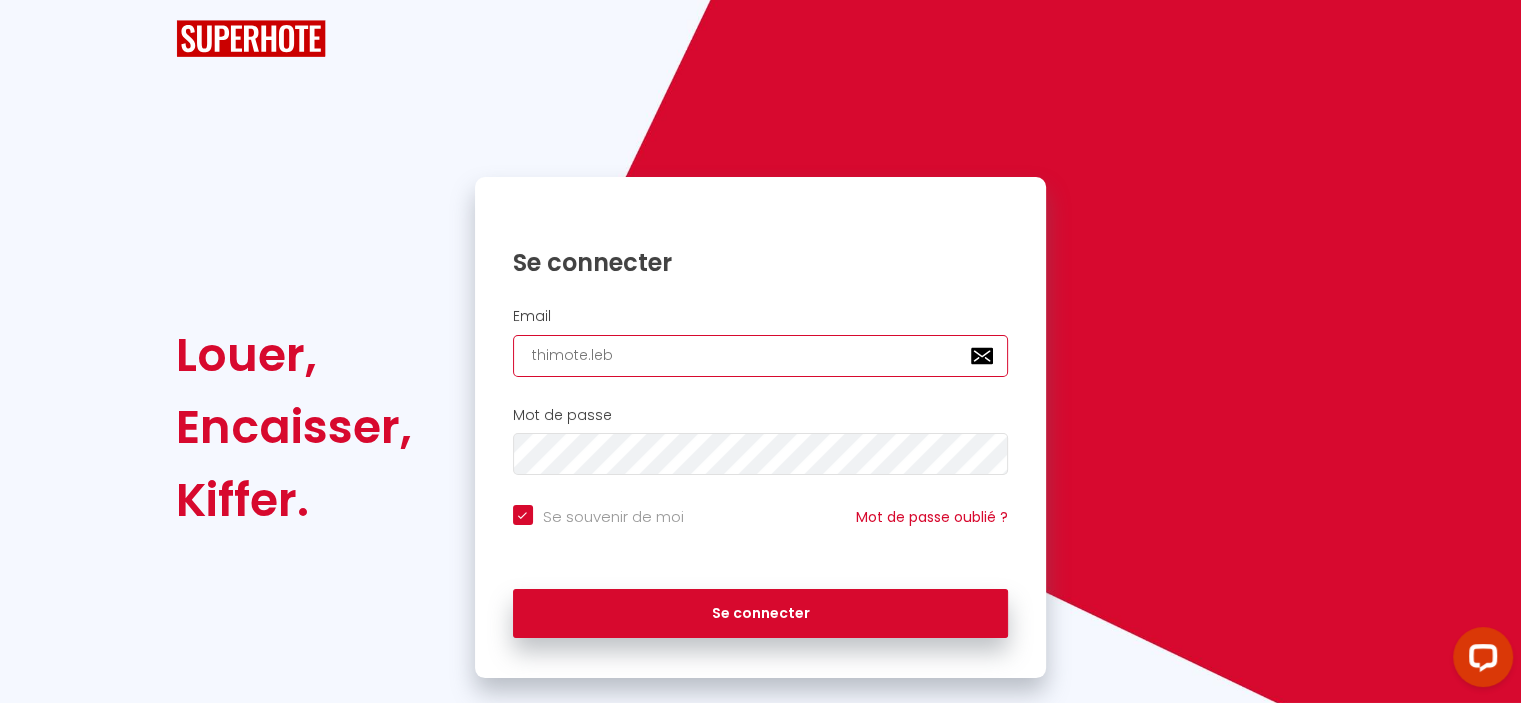 checkbox on "true" 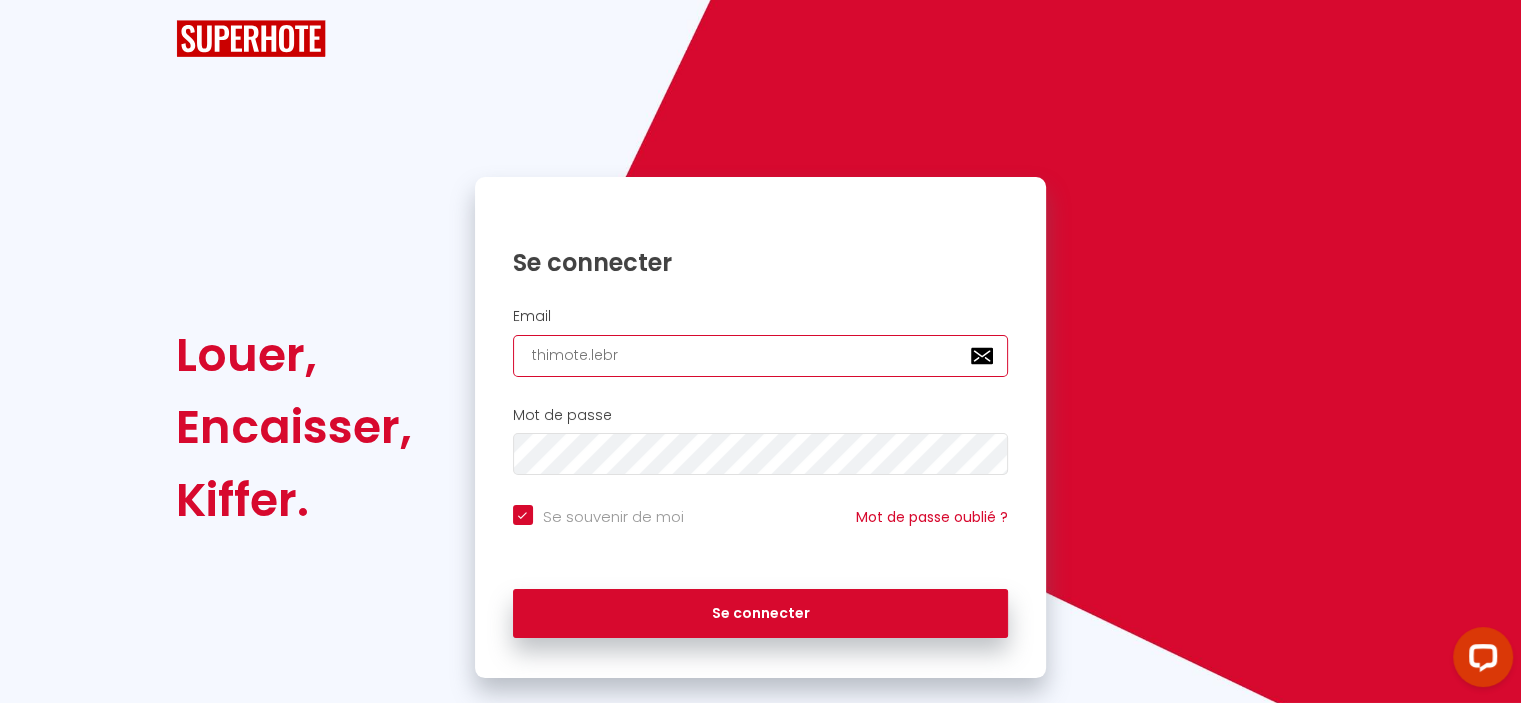 type on "thimote.lebra" 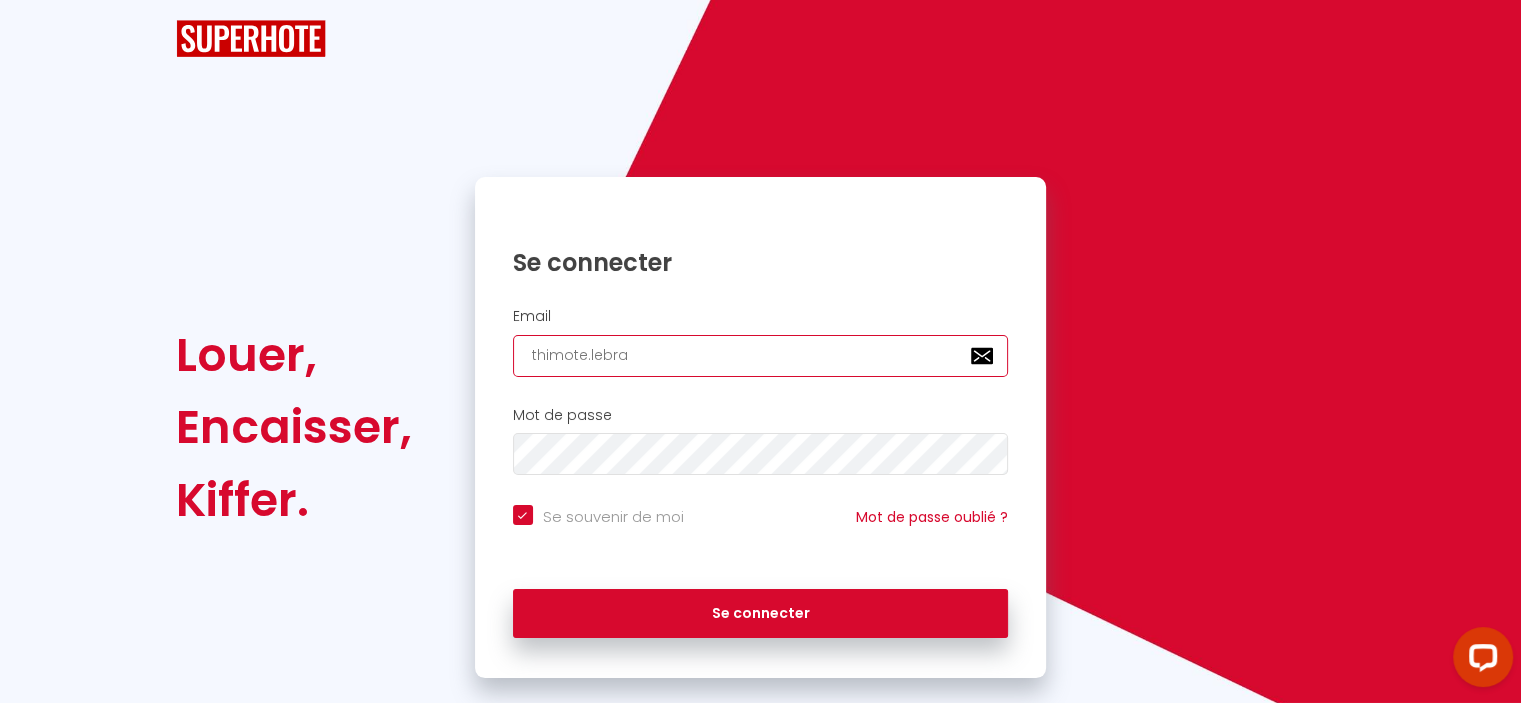 type on "thimote.lebran" 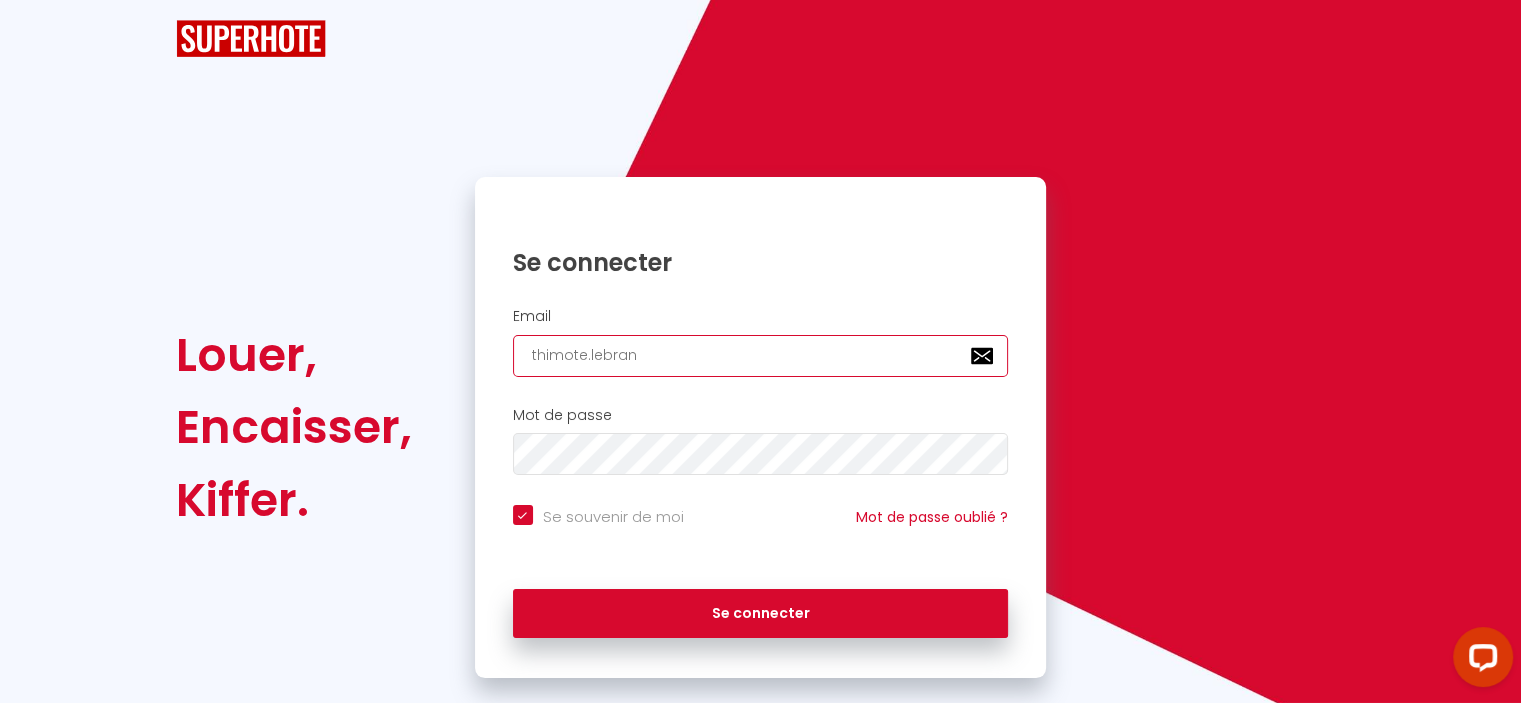checkbox on "true" 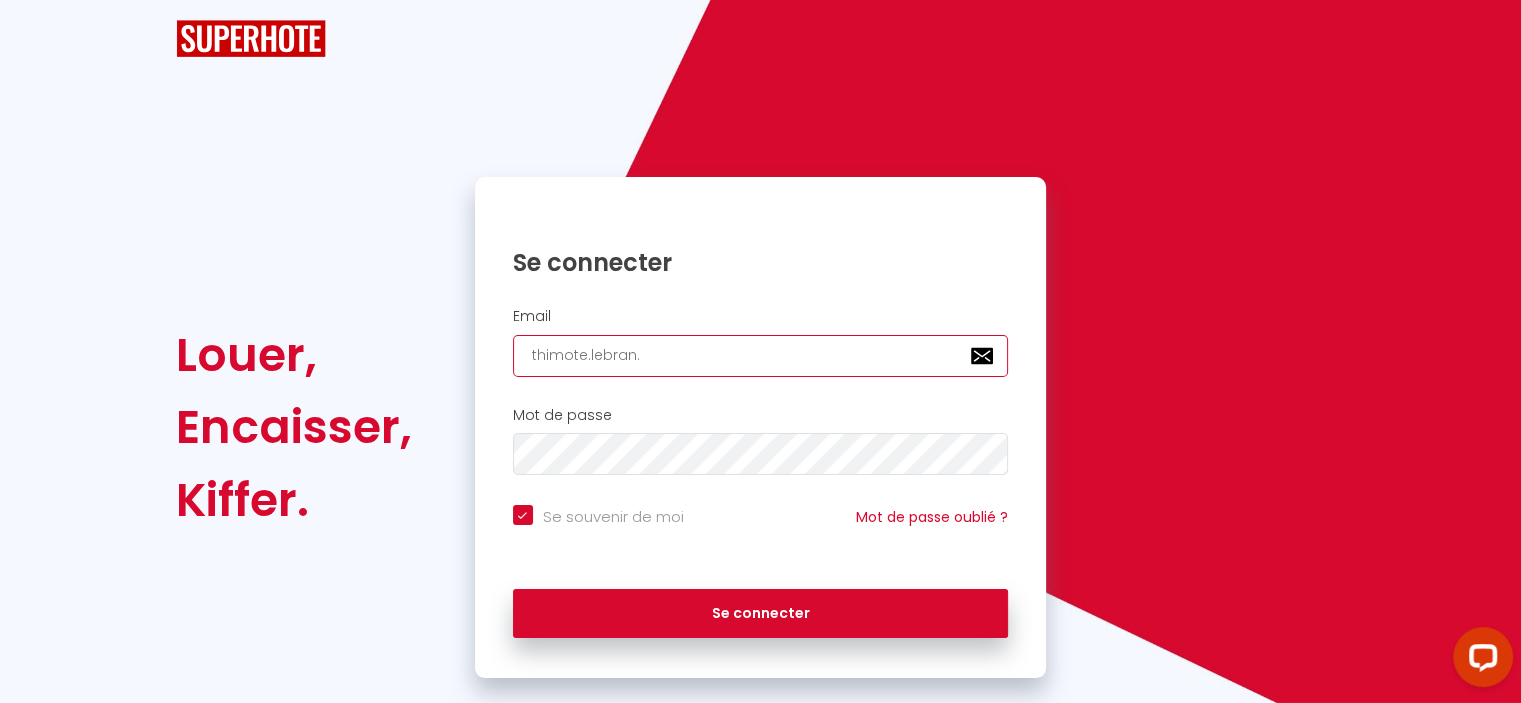checkbox on "true" 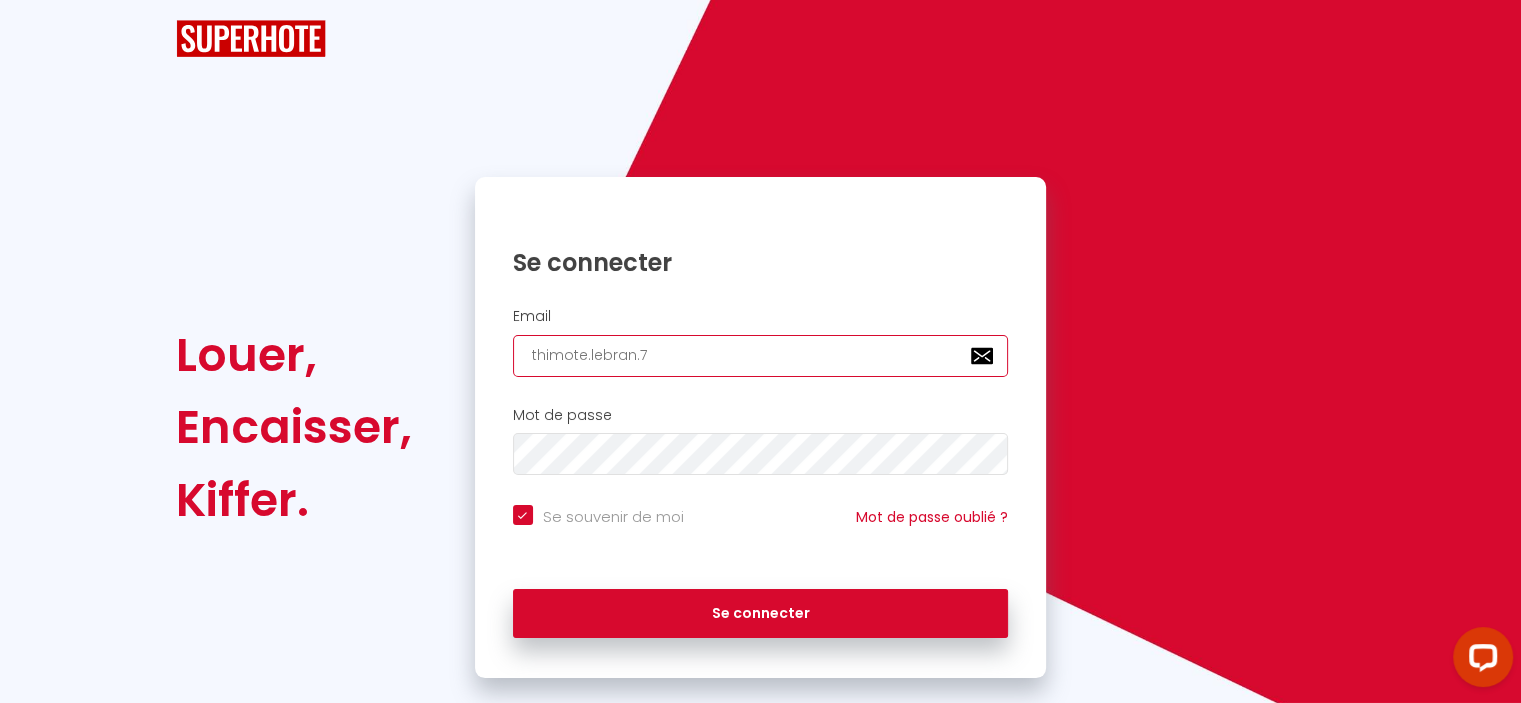 checkbox on "true" 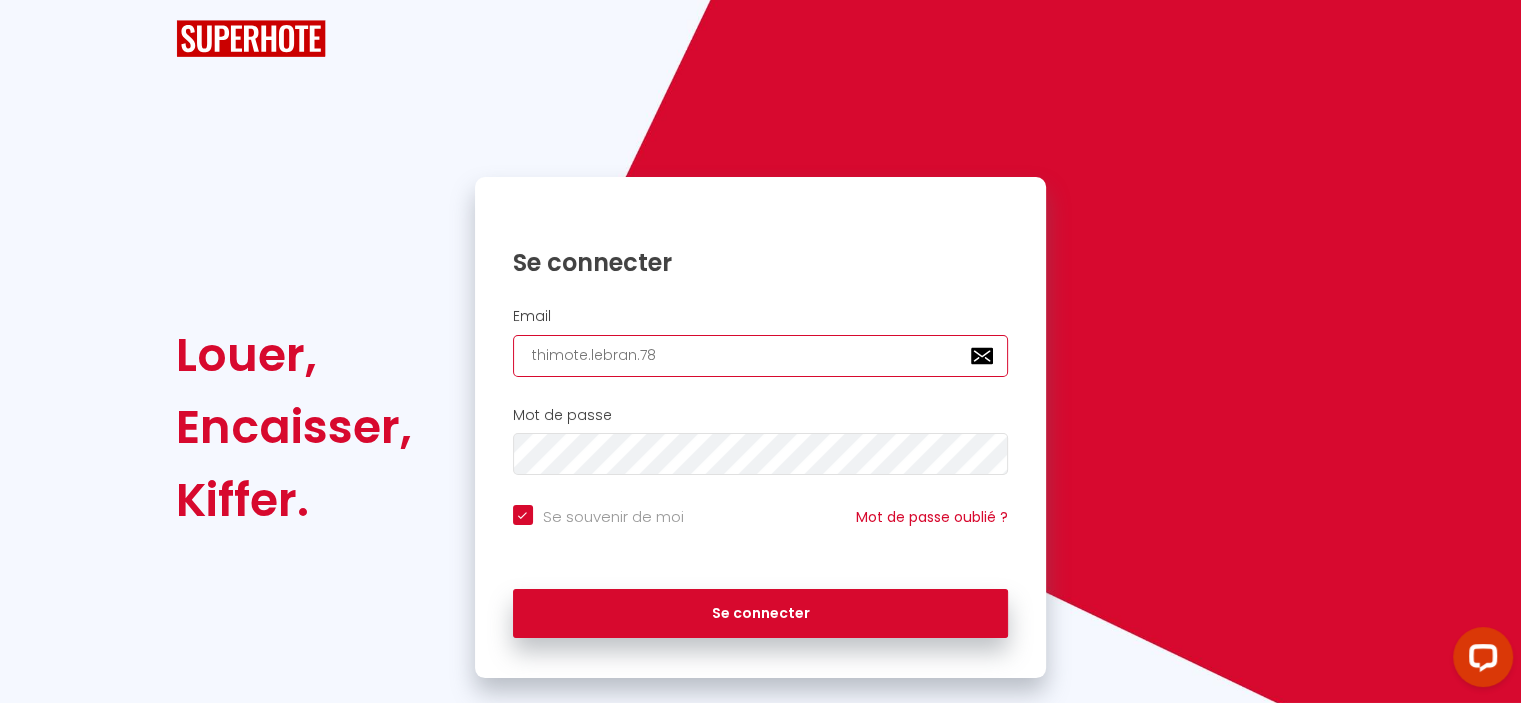 type on "thimote.lebran.7" 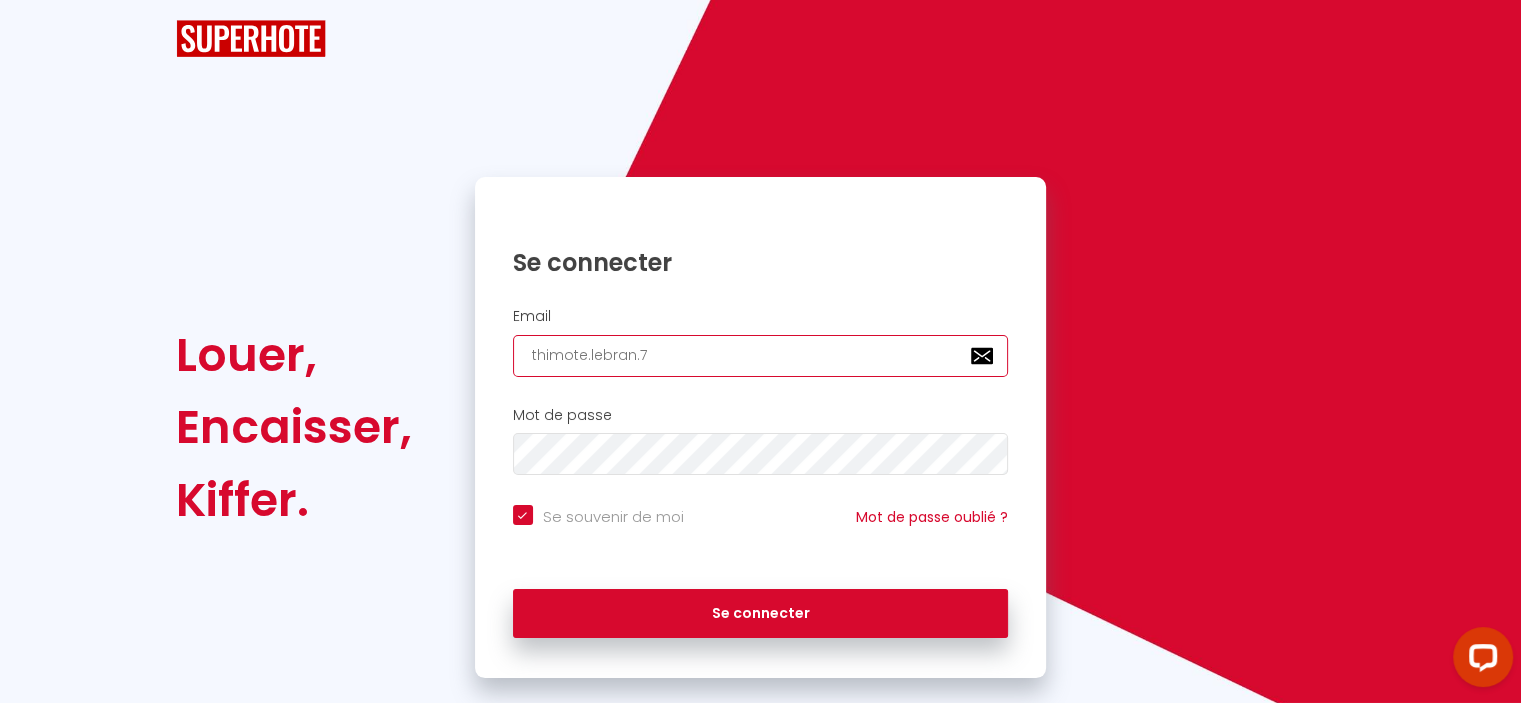 checkbox on "true" 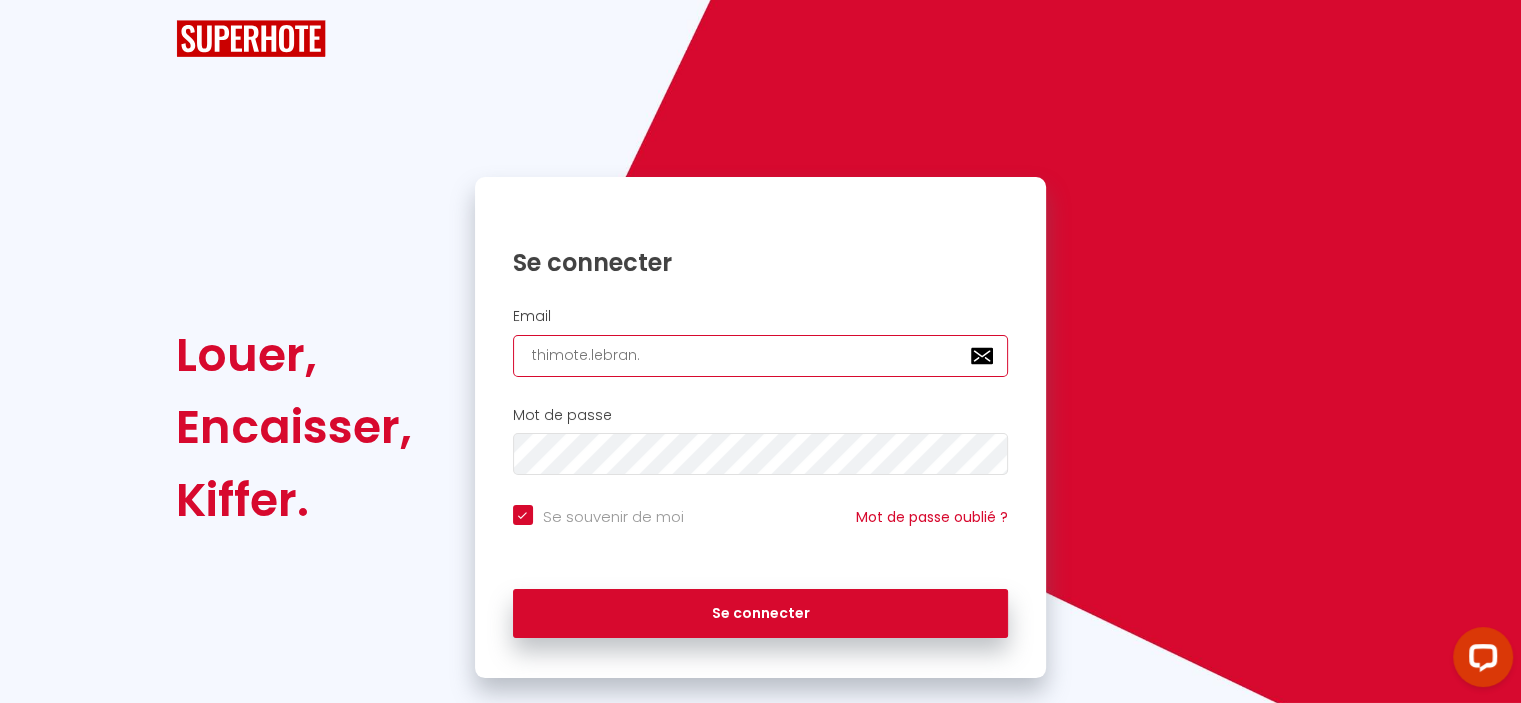 checkbox on "true" 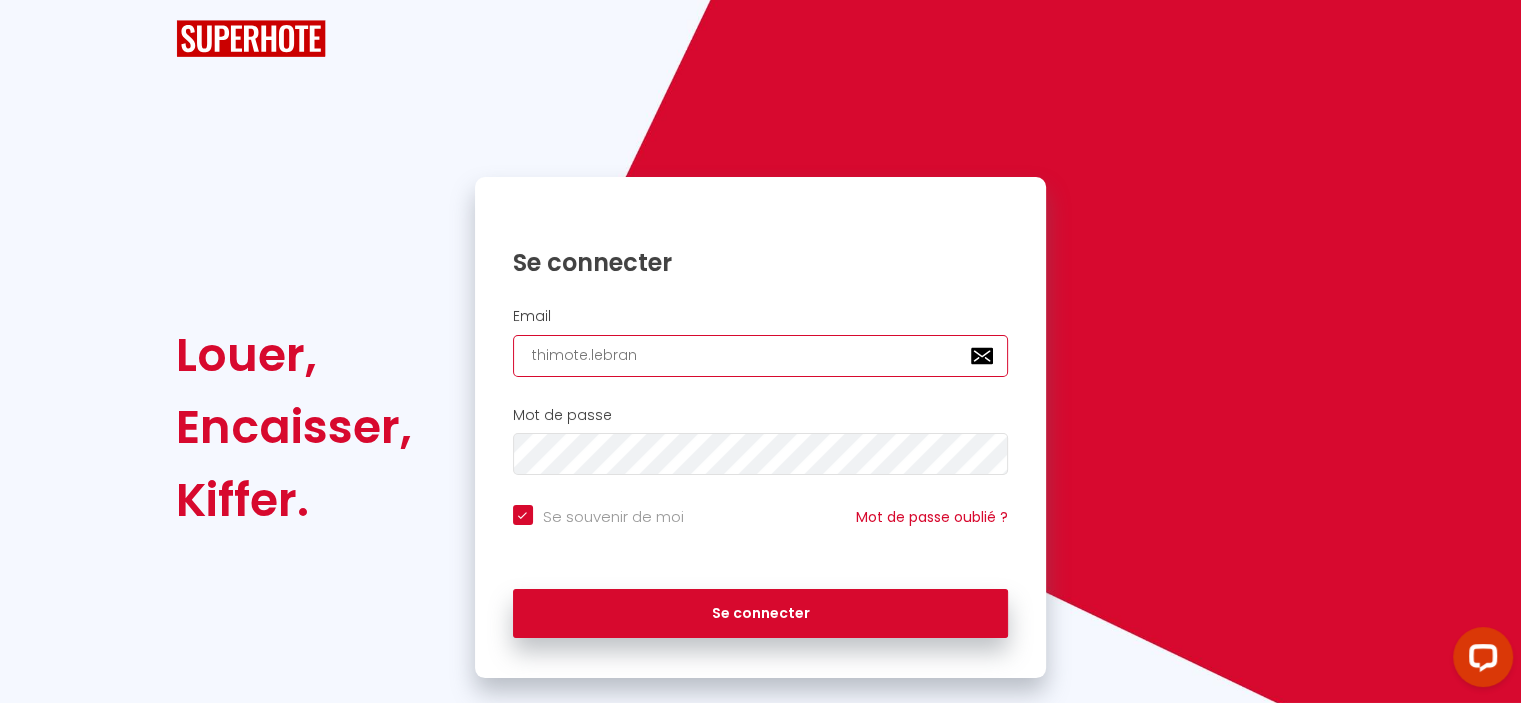 checkbox on "true" 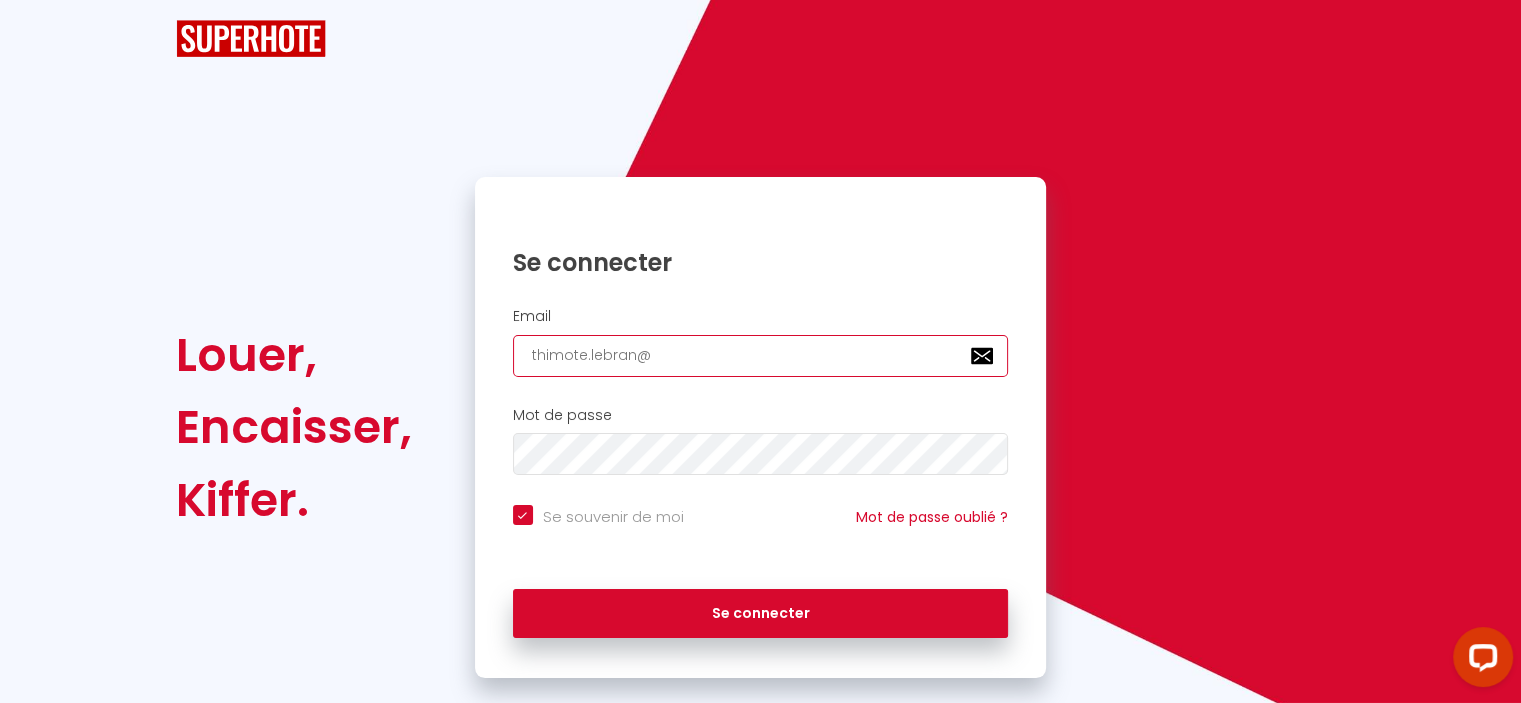 checkbox on "true" 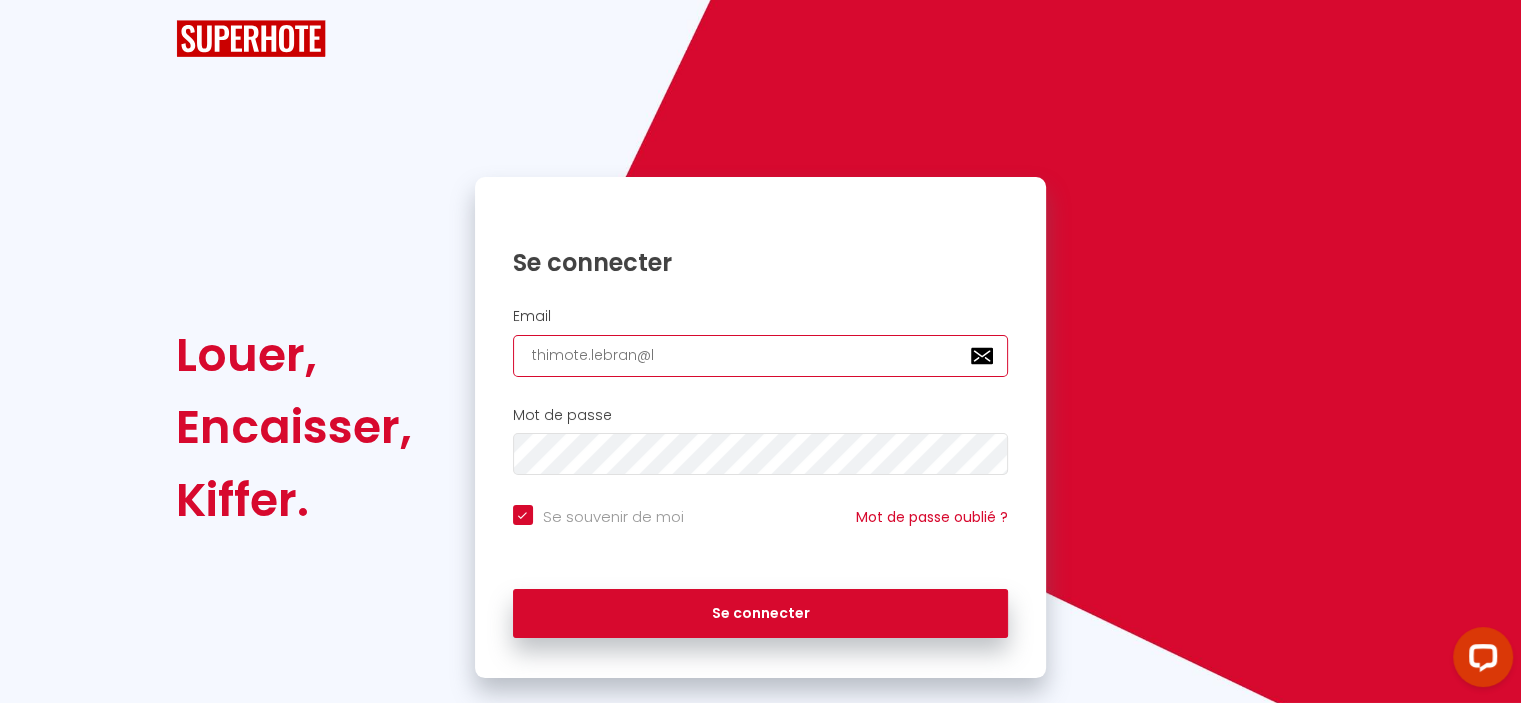 checkbox on "true" 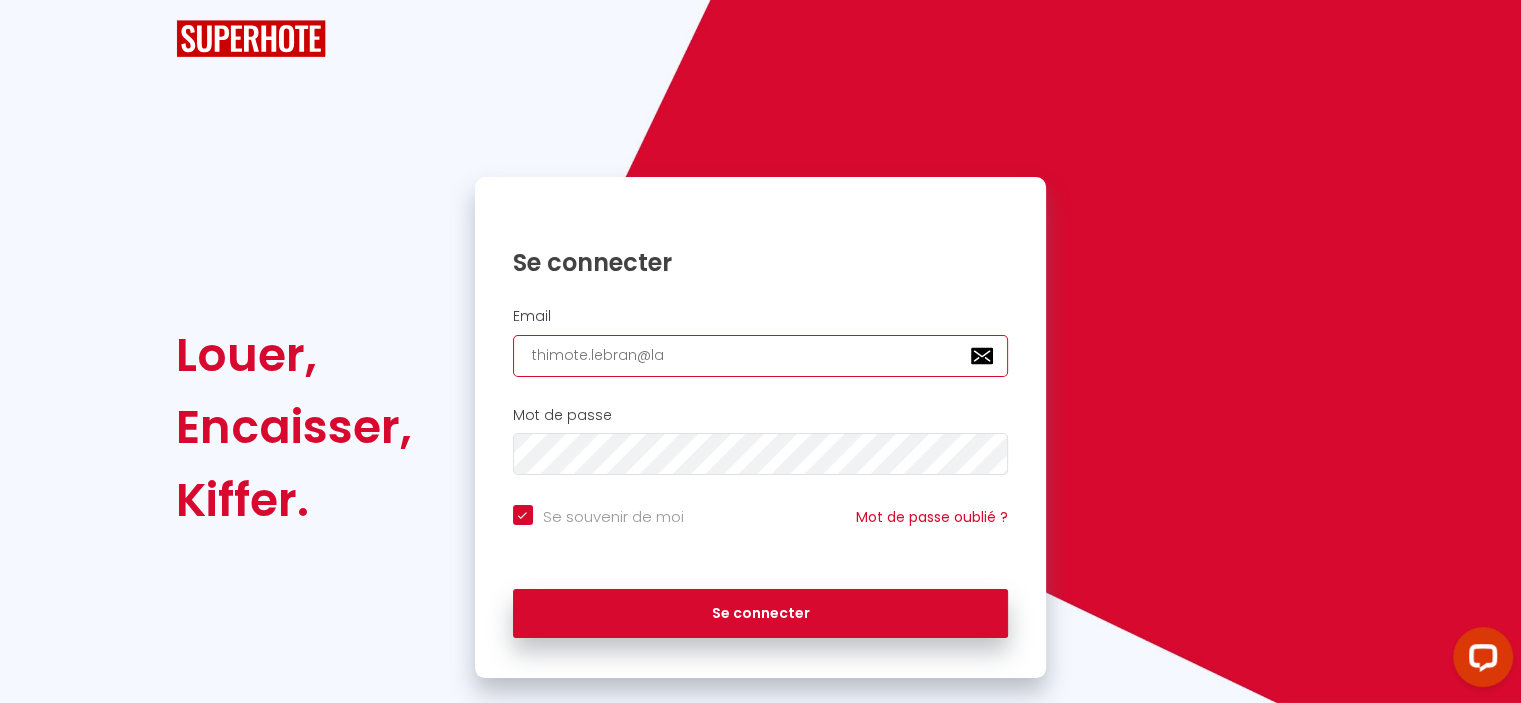 checkbox on "true" 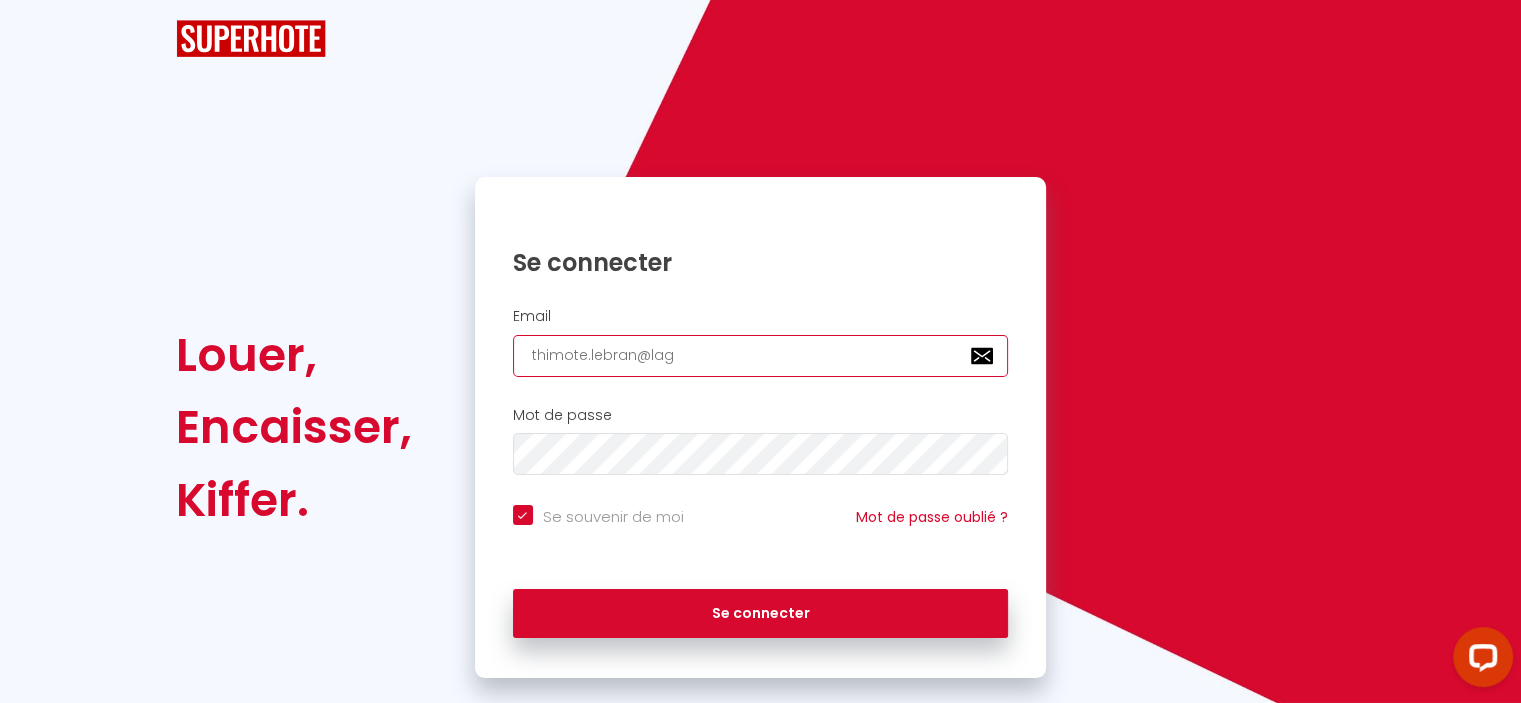 checkbox on "true" 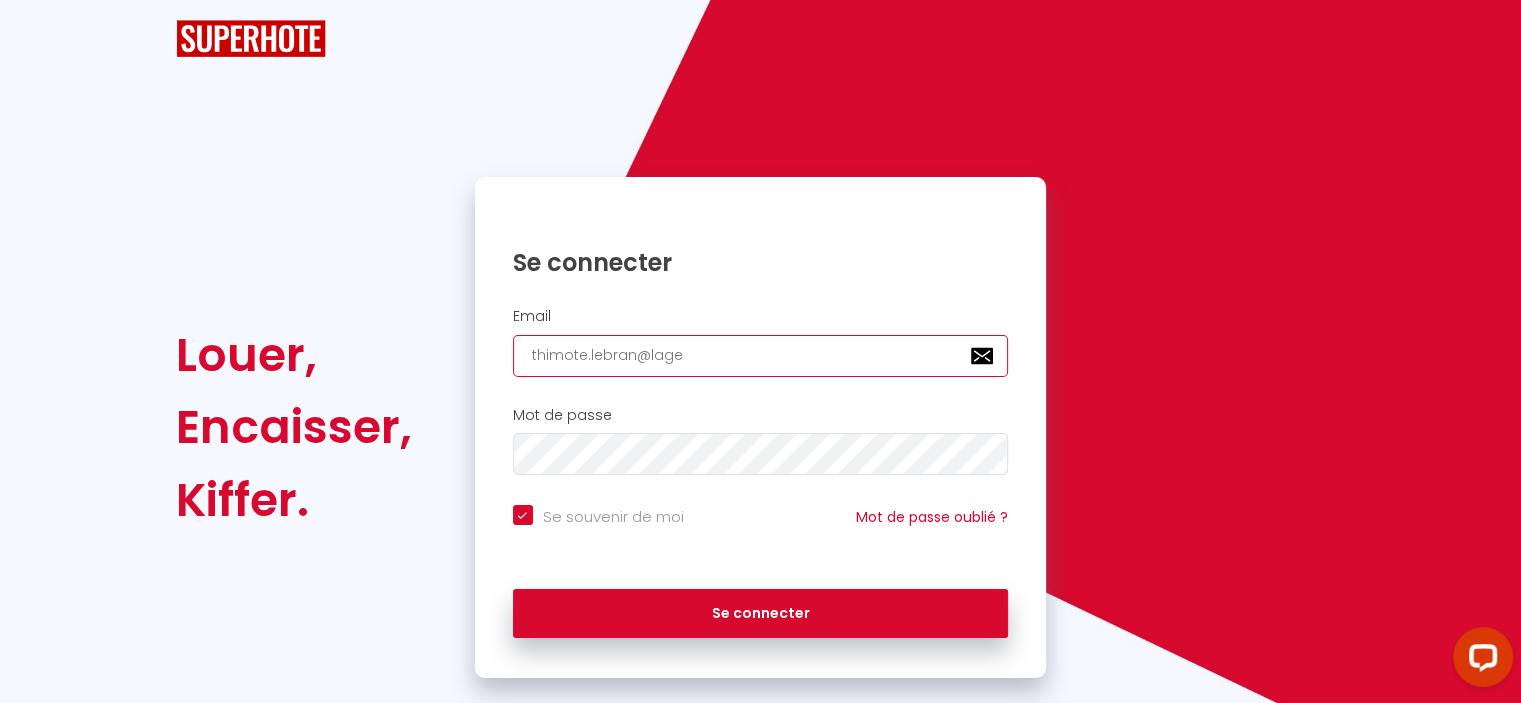 checkbox on "true" 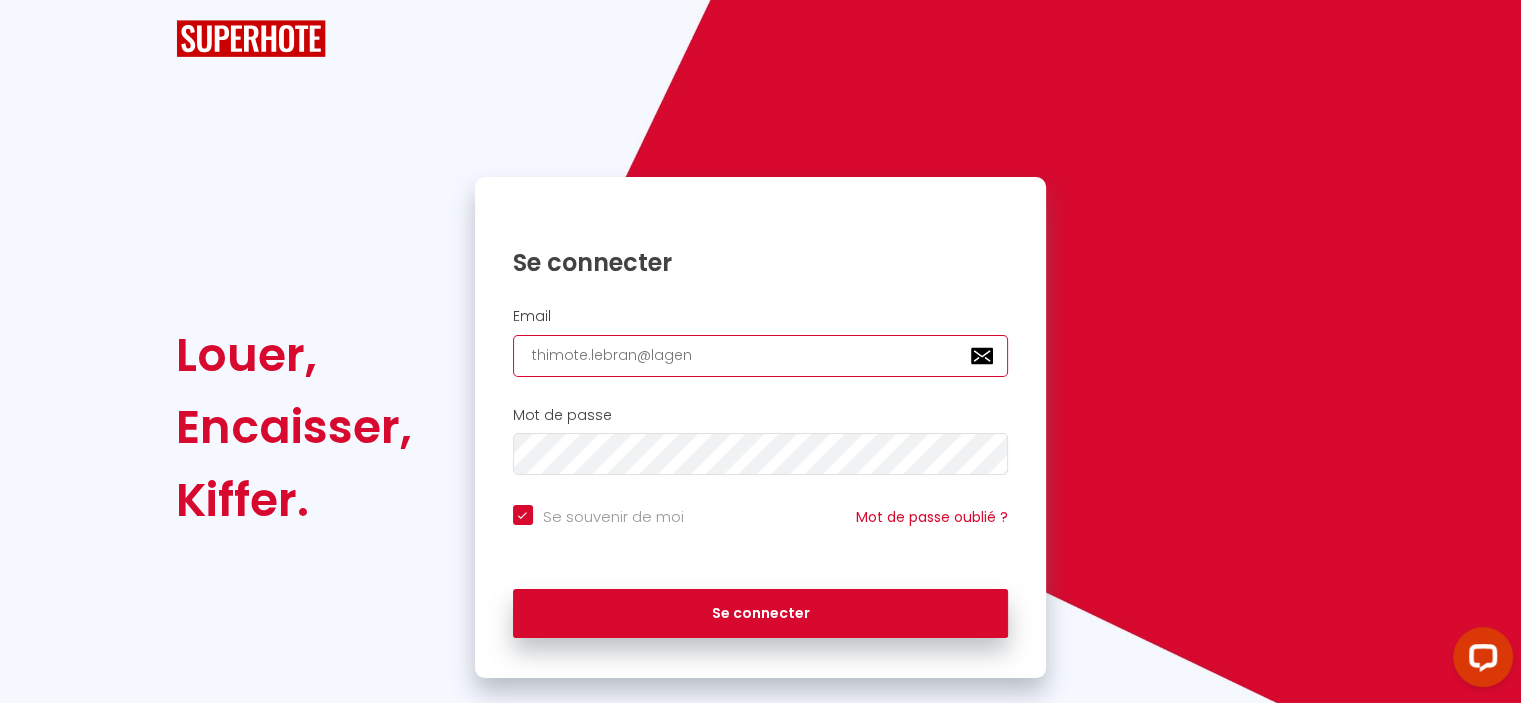checkbox on "true" 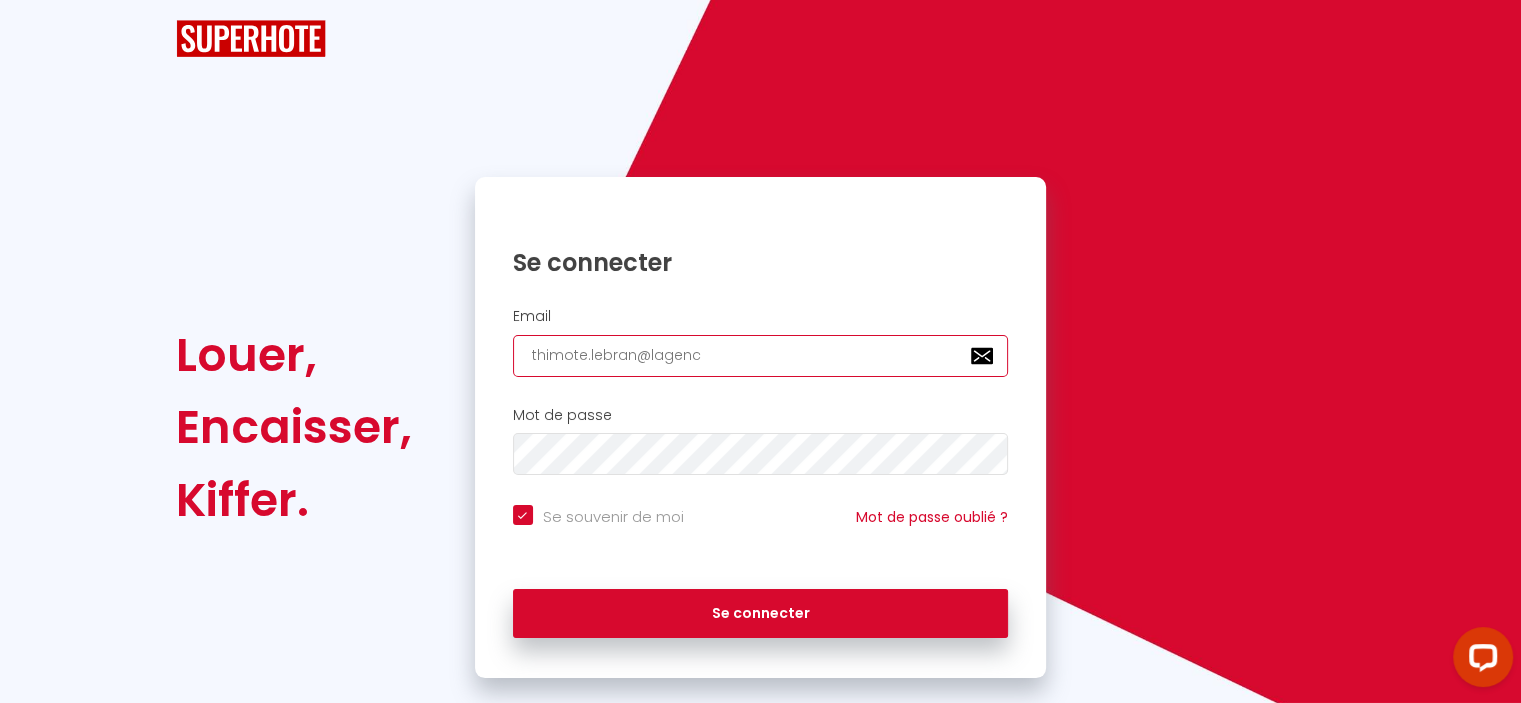 checkbox on "true" 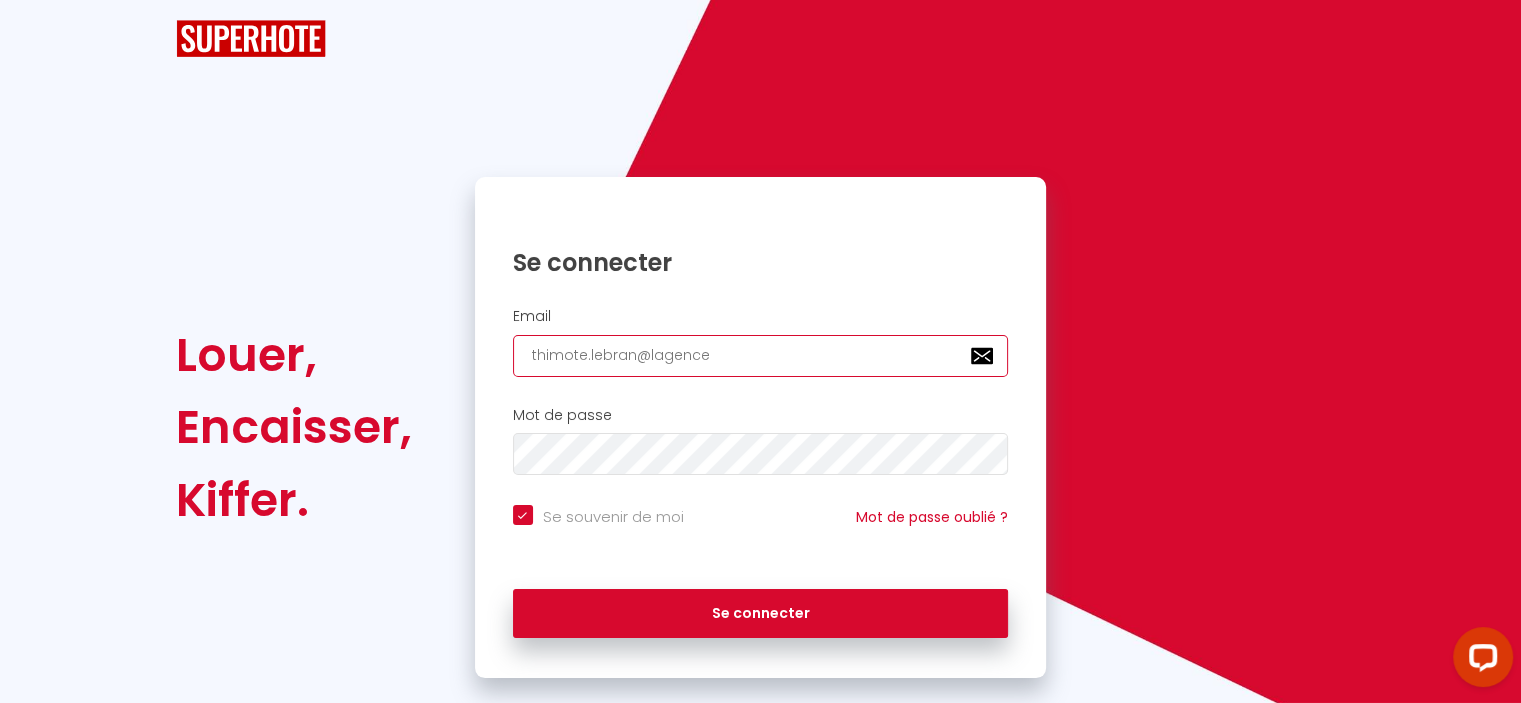 checkbox on "true" 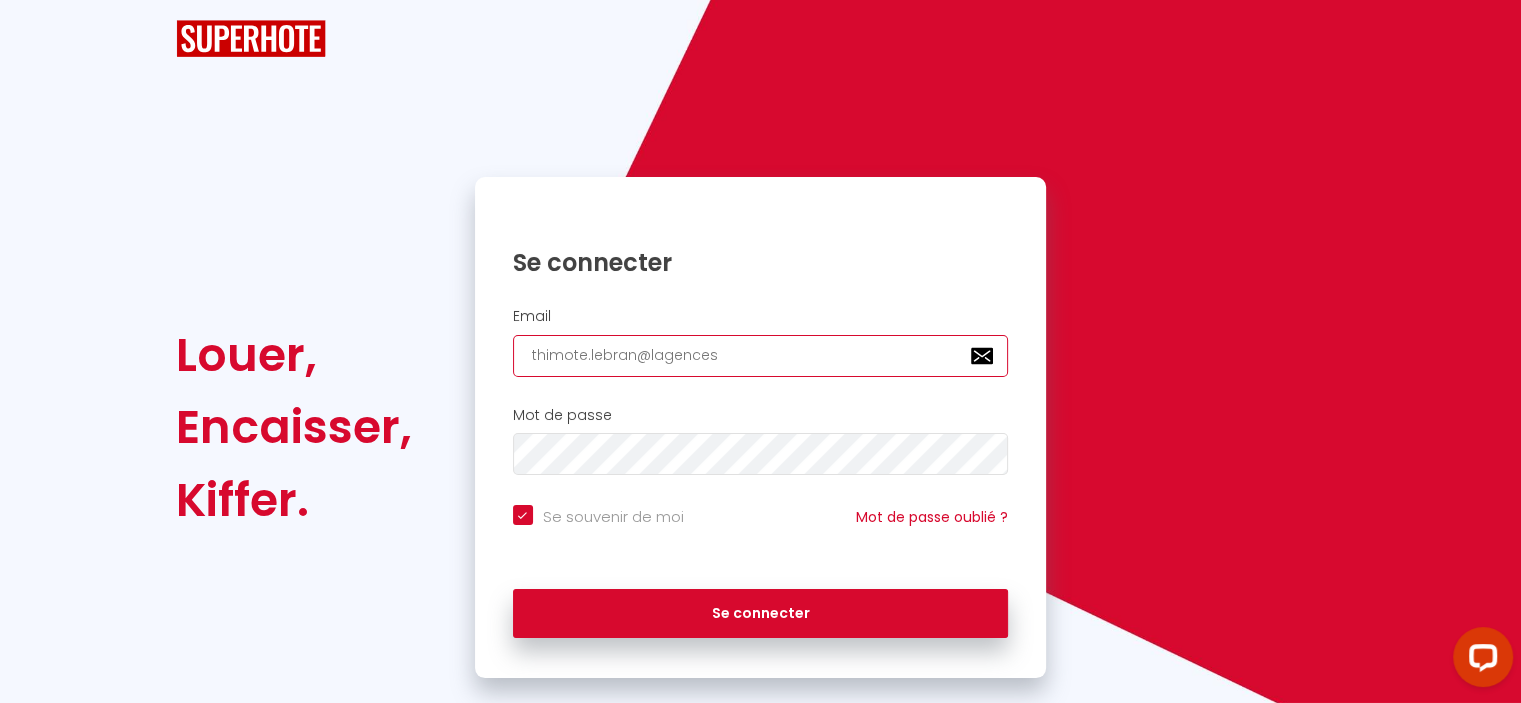 checkbox on "true" 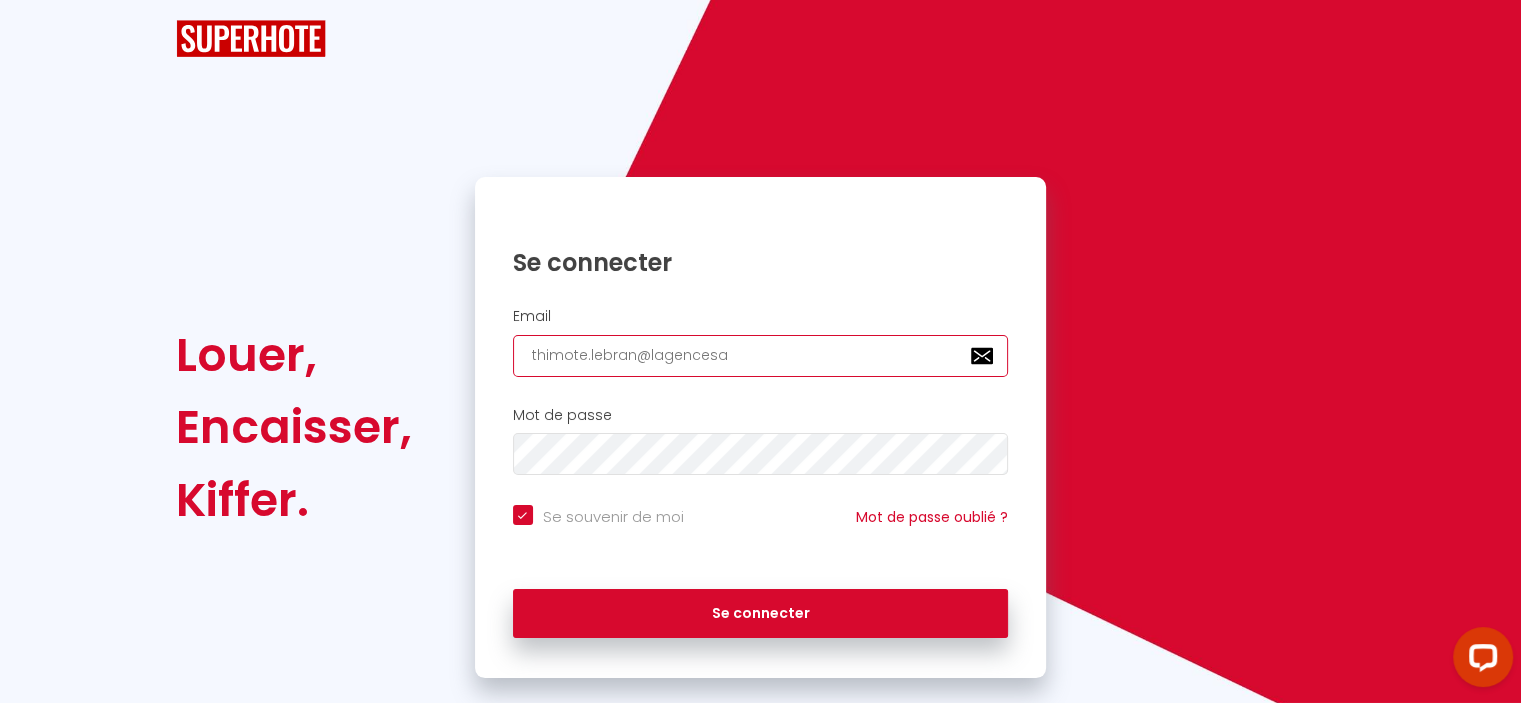 checkbox on "true" 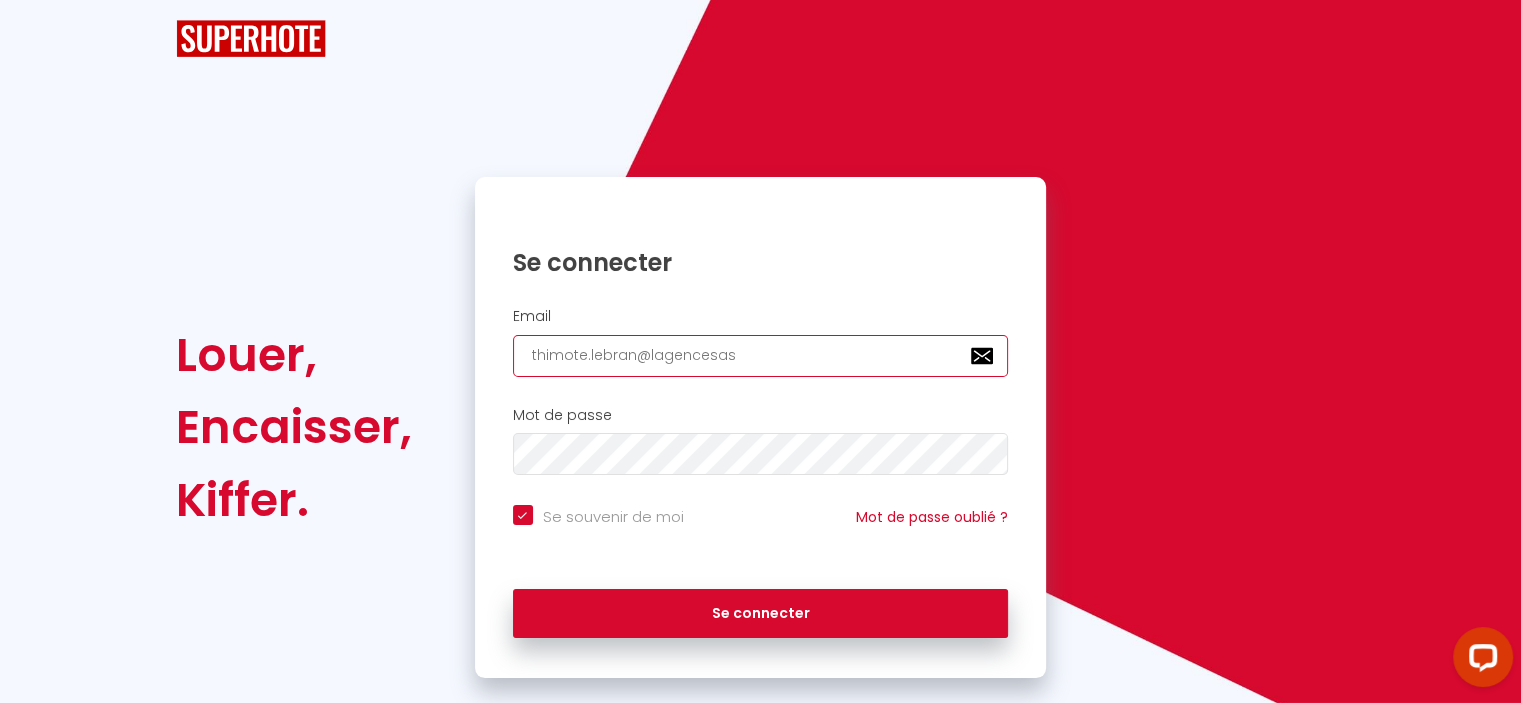 checkbox on "true" 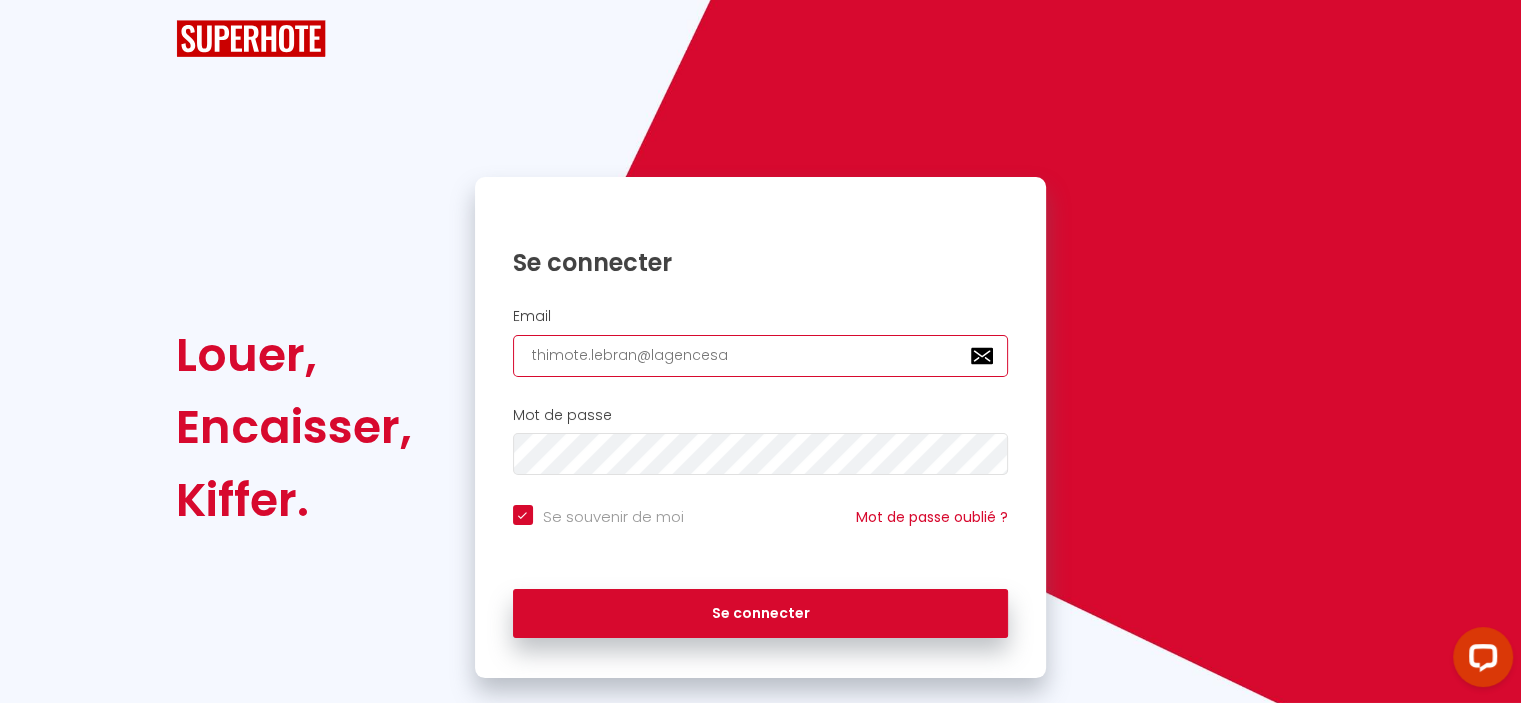 checkbox on "true" 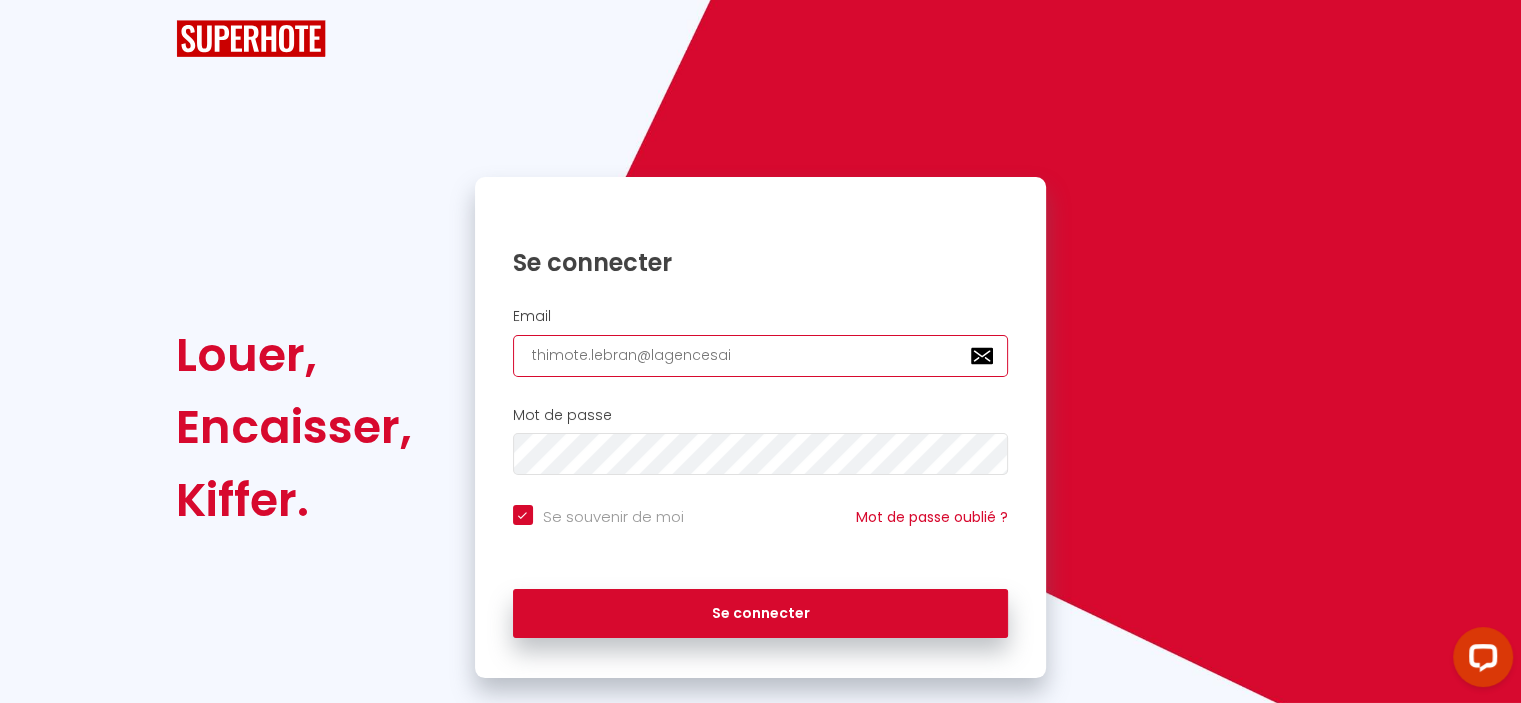 checkbox on "true" 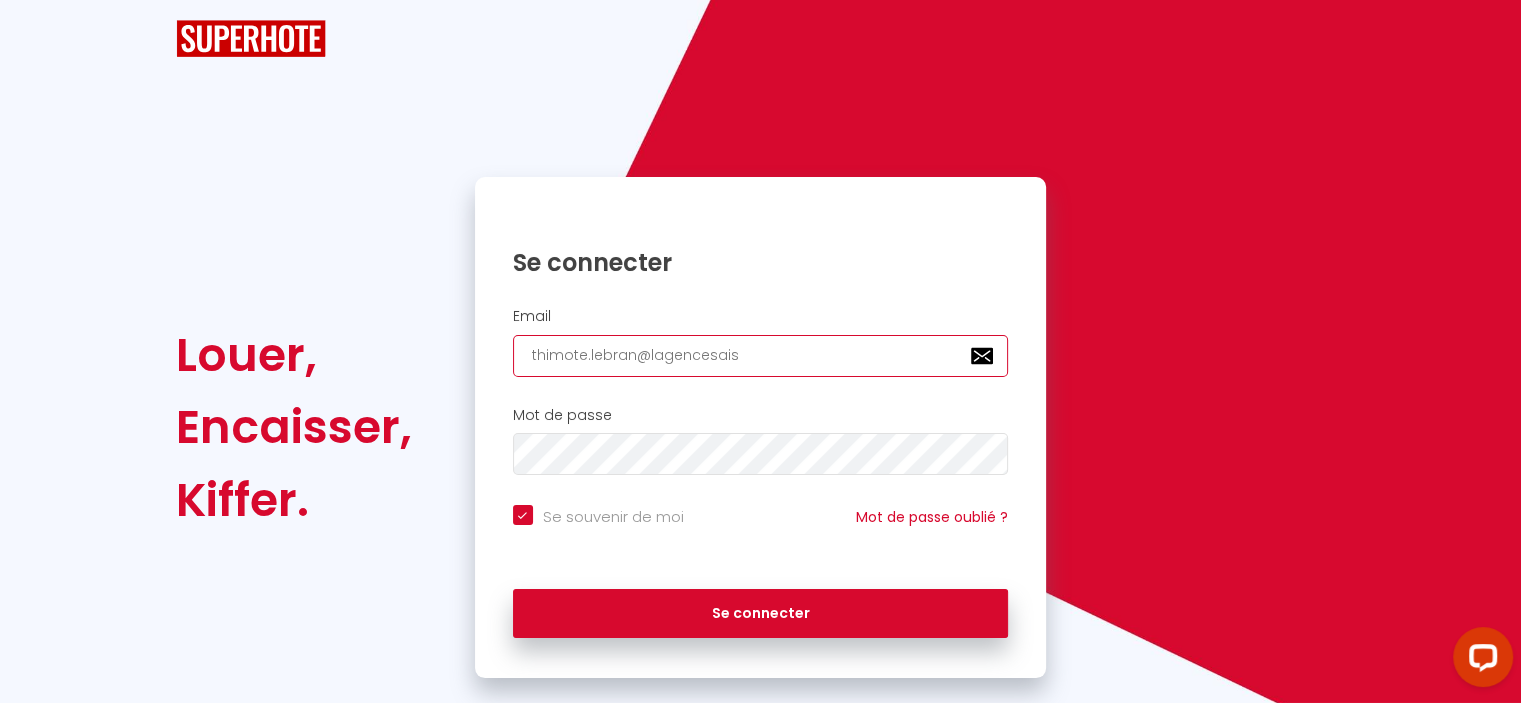 checkbox on "true" 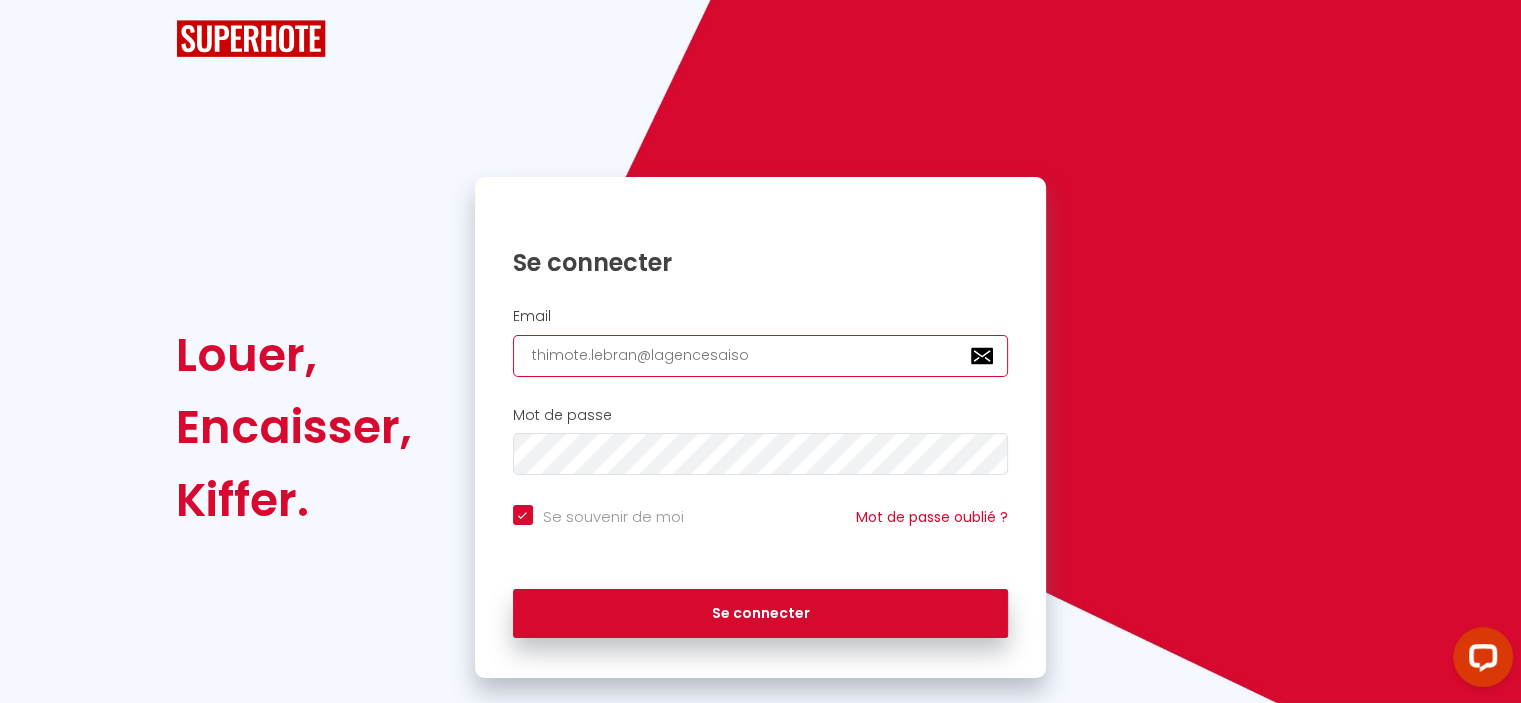 type on "thimote.lebran@lagencesaison" 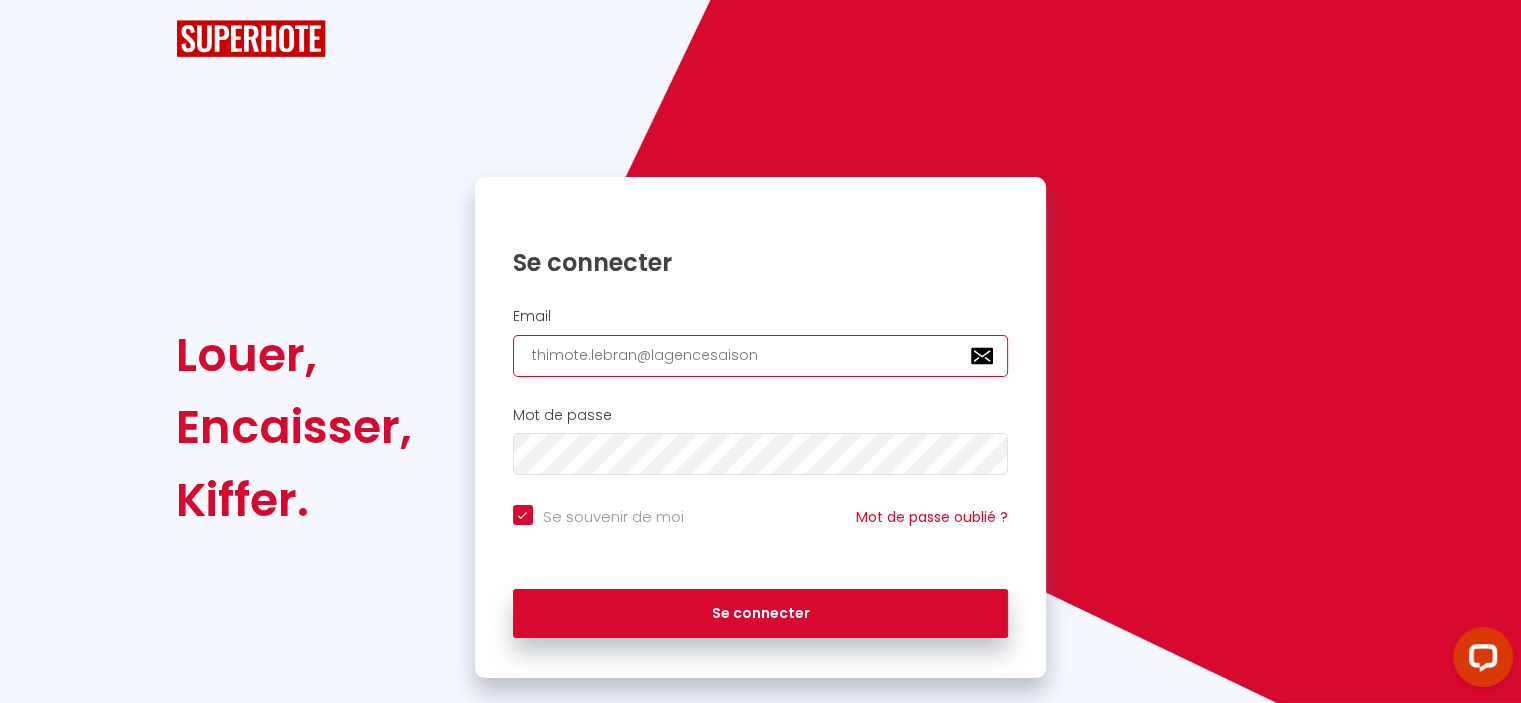 checkbox on "true" 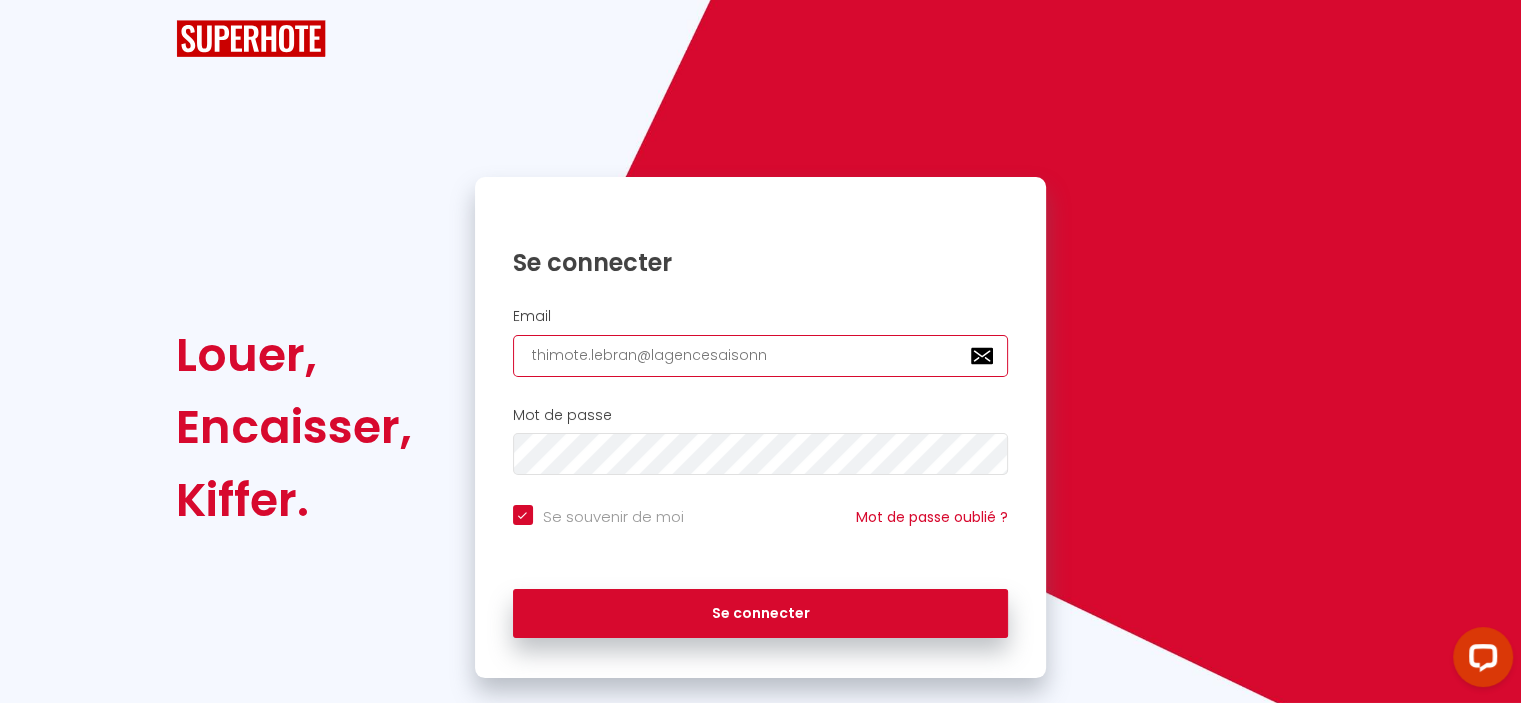 checkbox on "true" 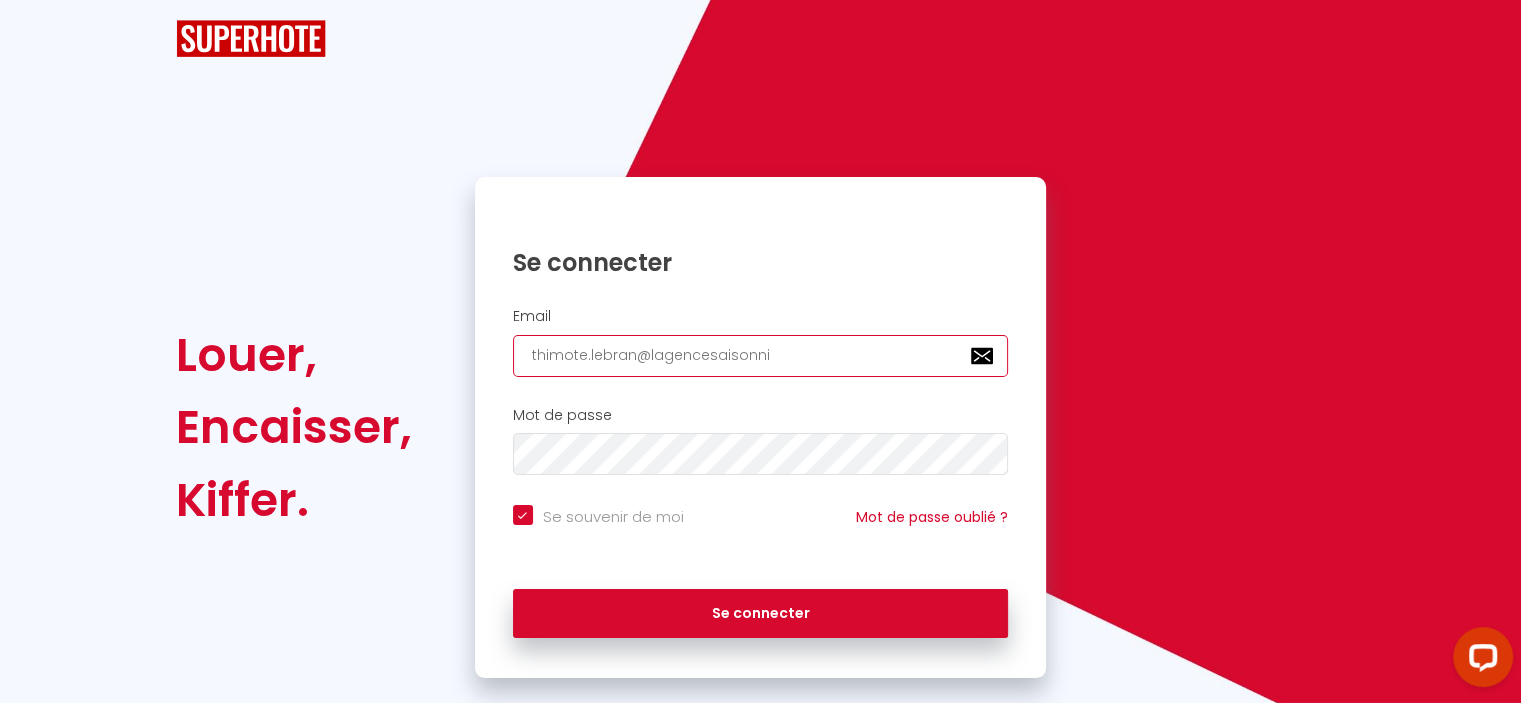 checkbox on "true" 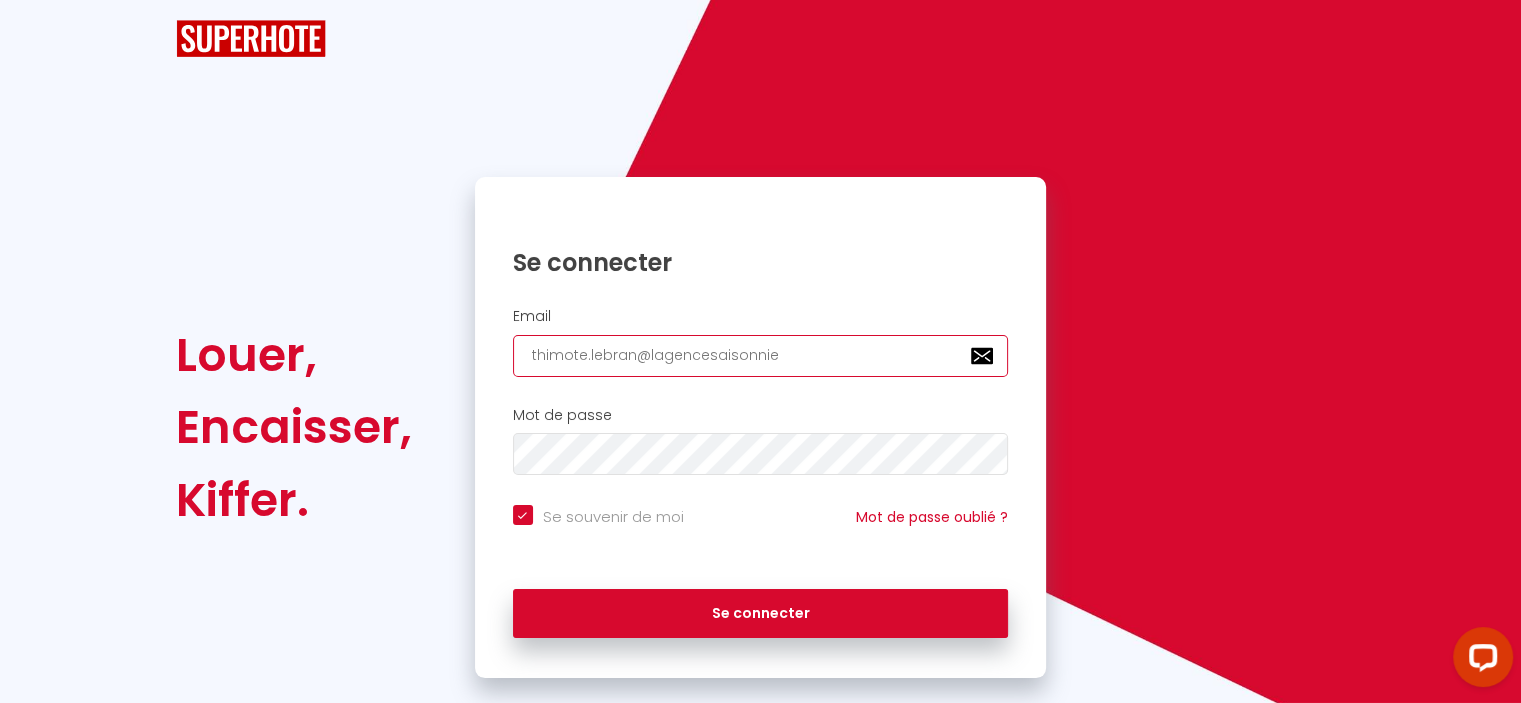 checkbox on "true" 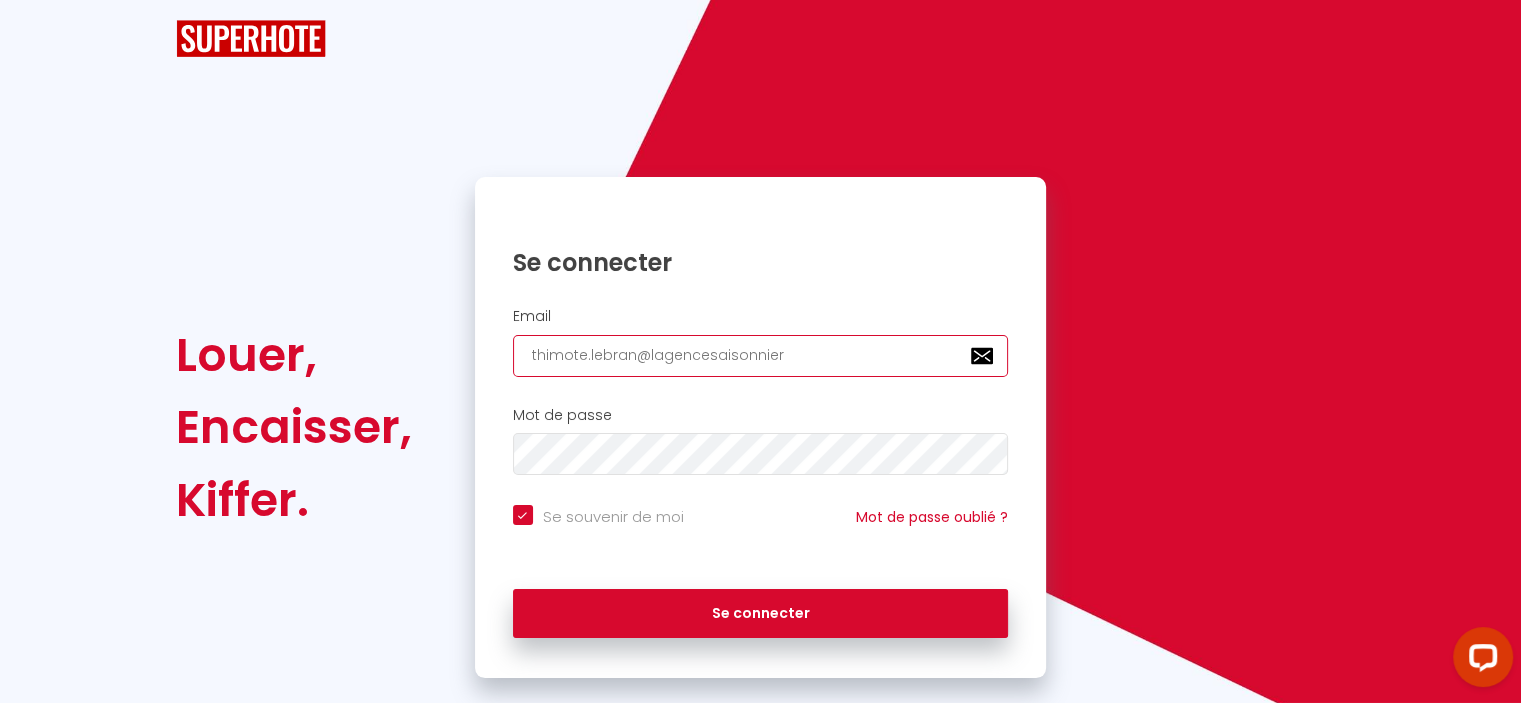 checkbox on "true" 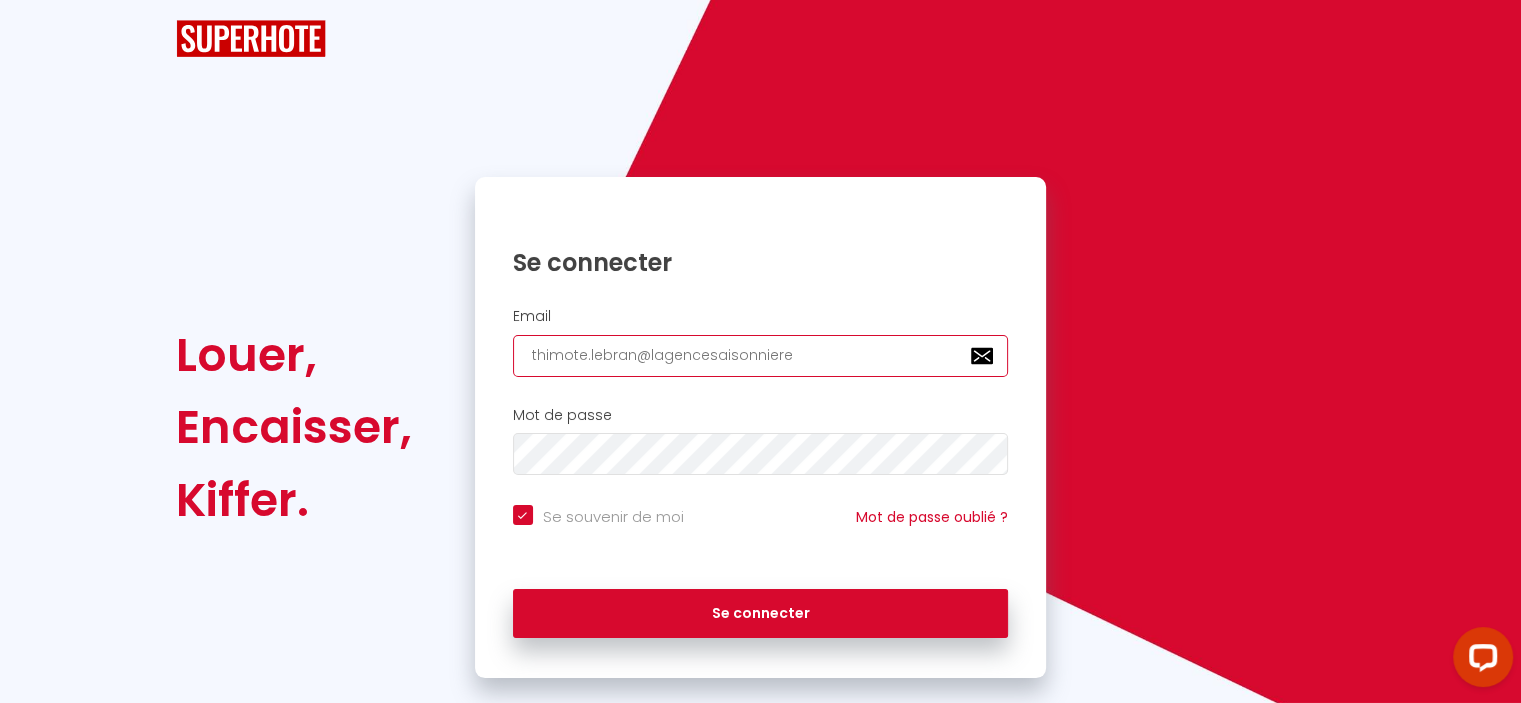 checkbox on "true" 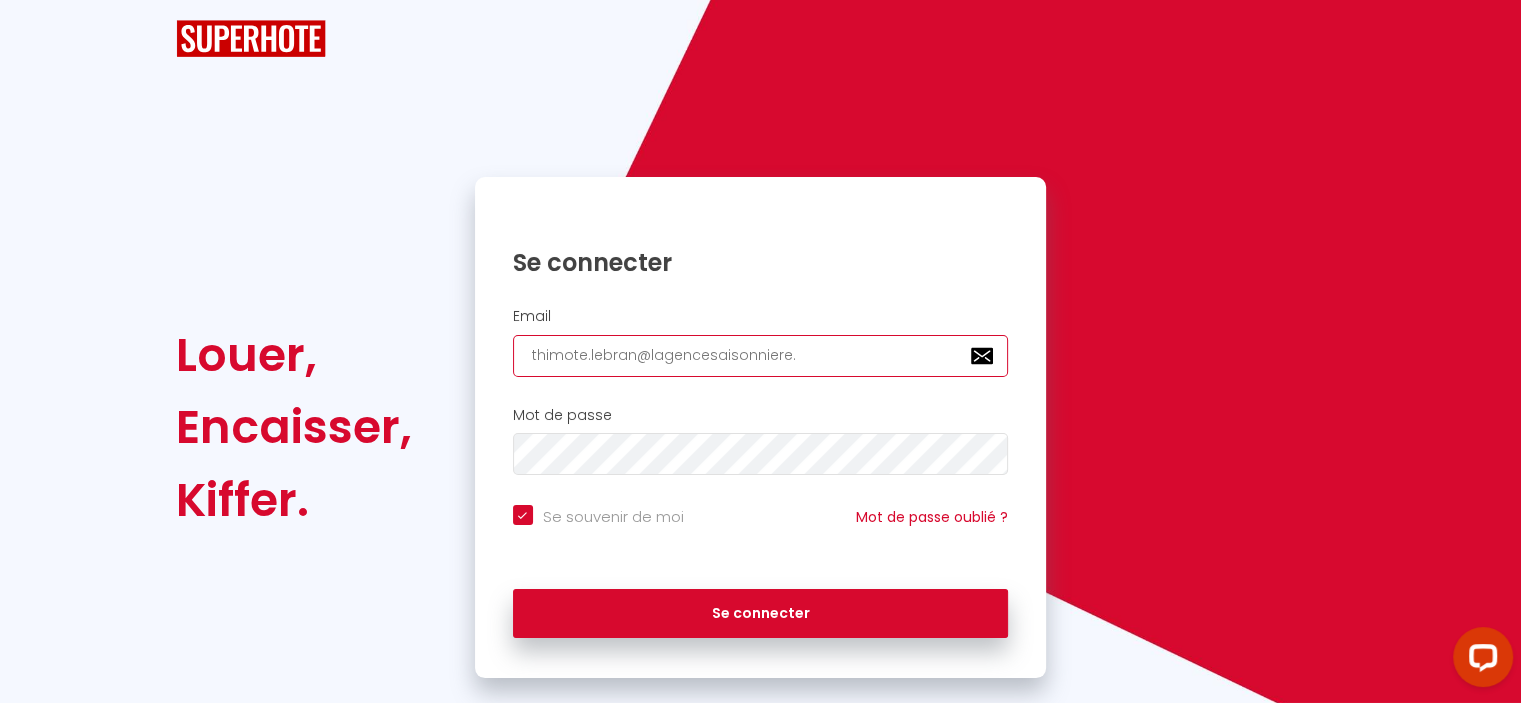 checkbox on "true" 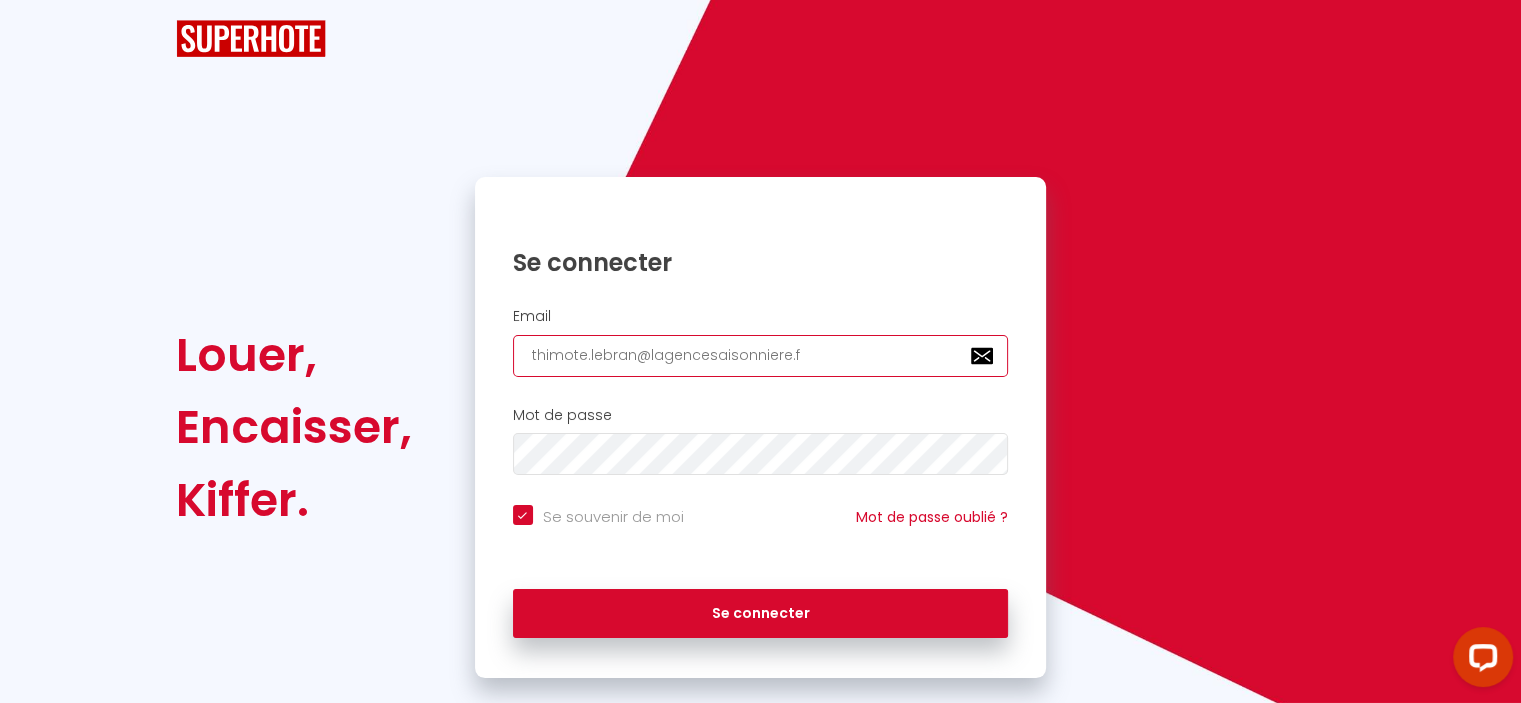 checkbox on "true" 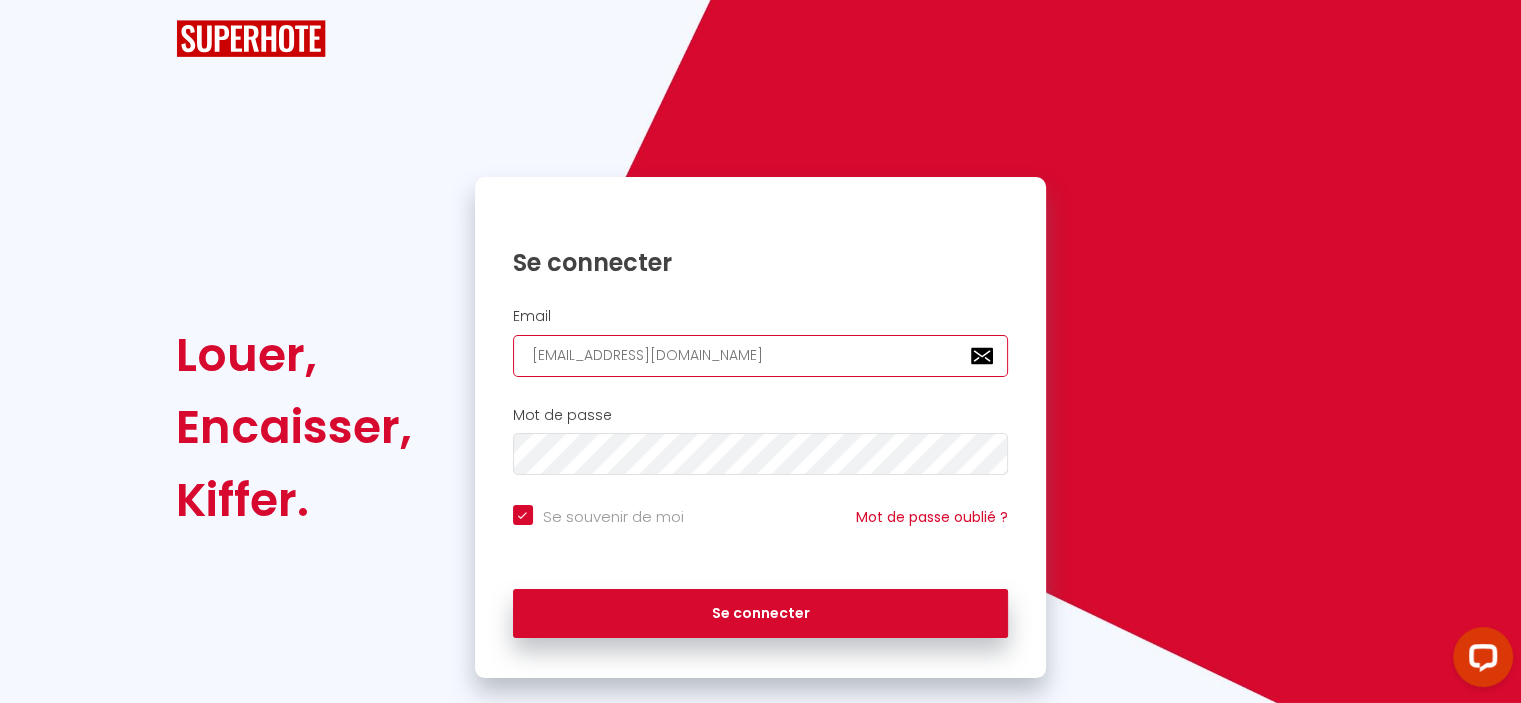 checkbox on "true" 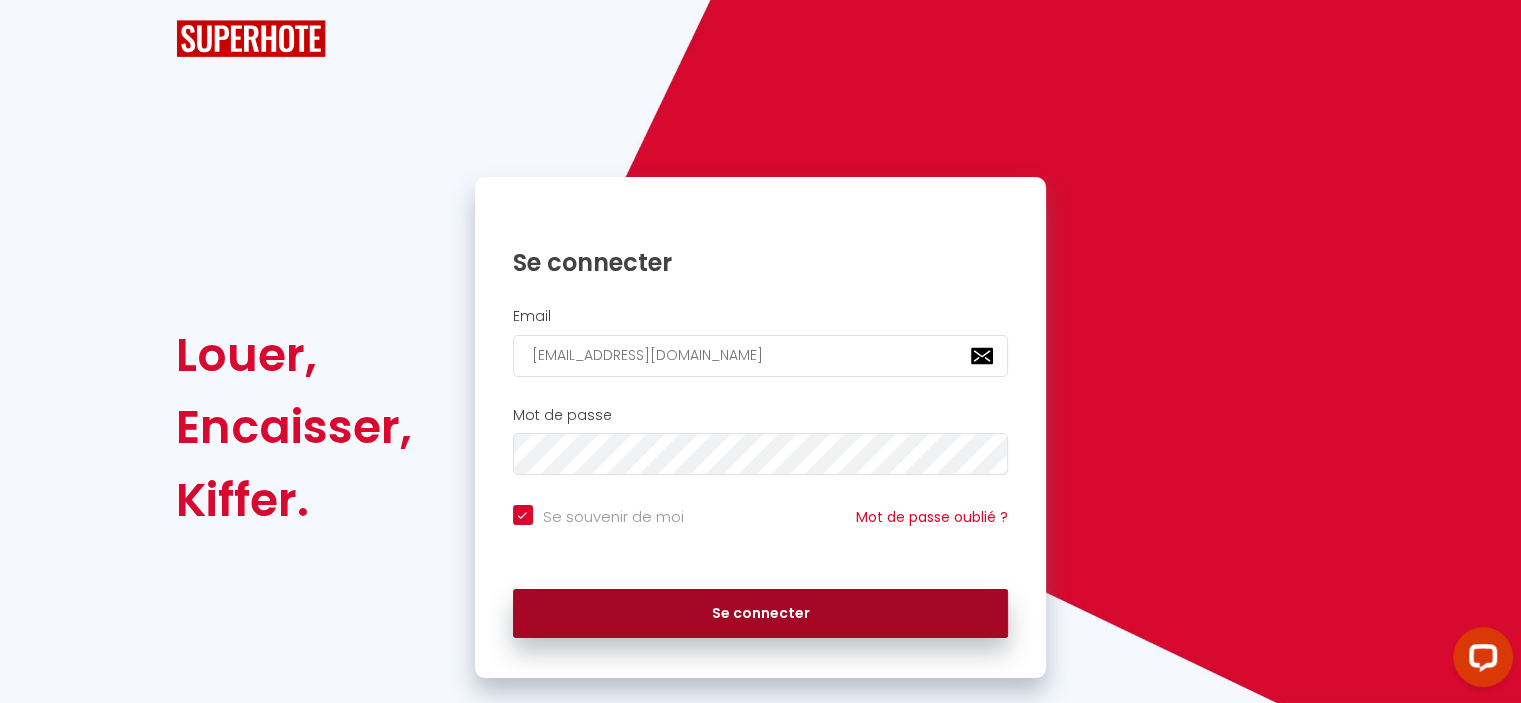 click on "Se connecter" at bounding box center (761, 614) 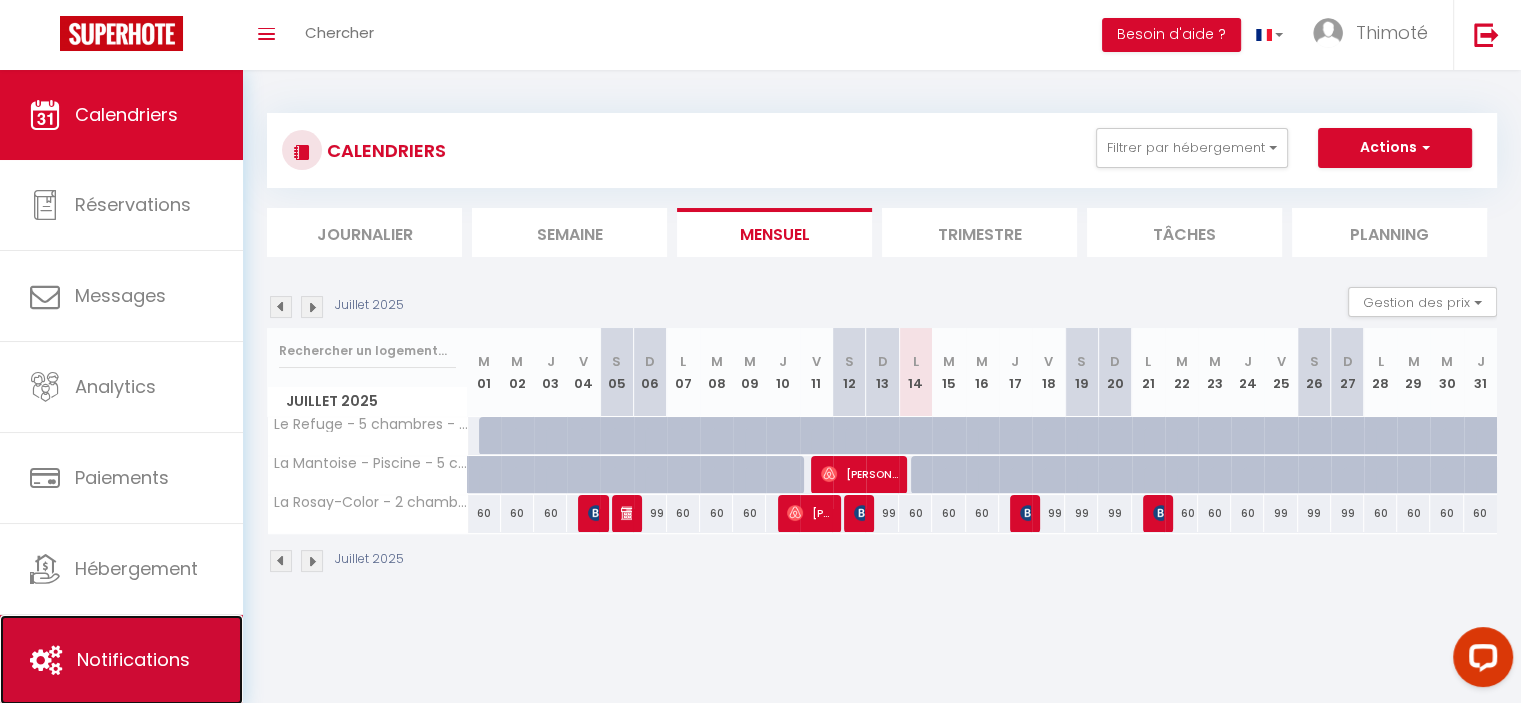 click on "Notifications" at bounding box center (133, 659) 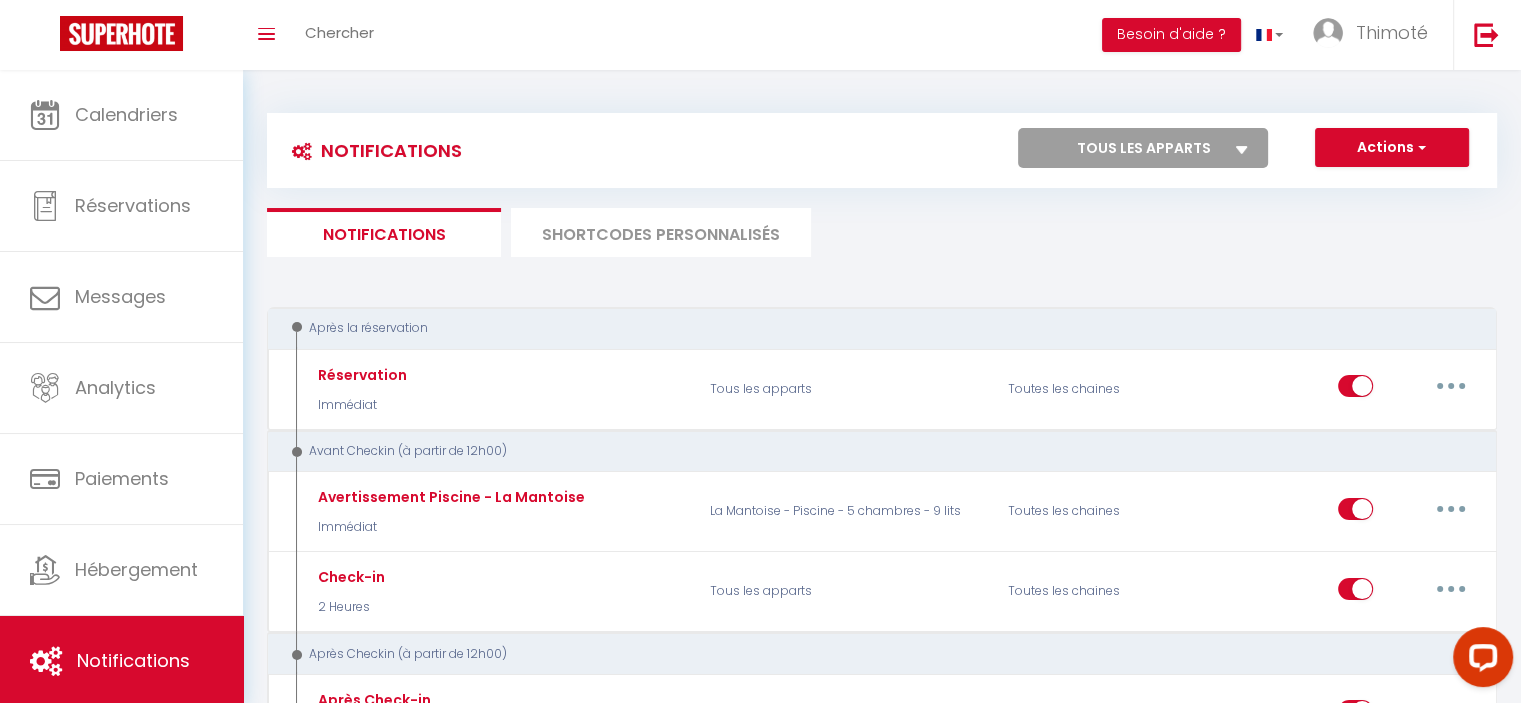 click on "SHORTCODES PERSONNALISÉS" at bounding box center (661, 232) 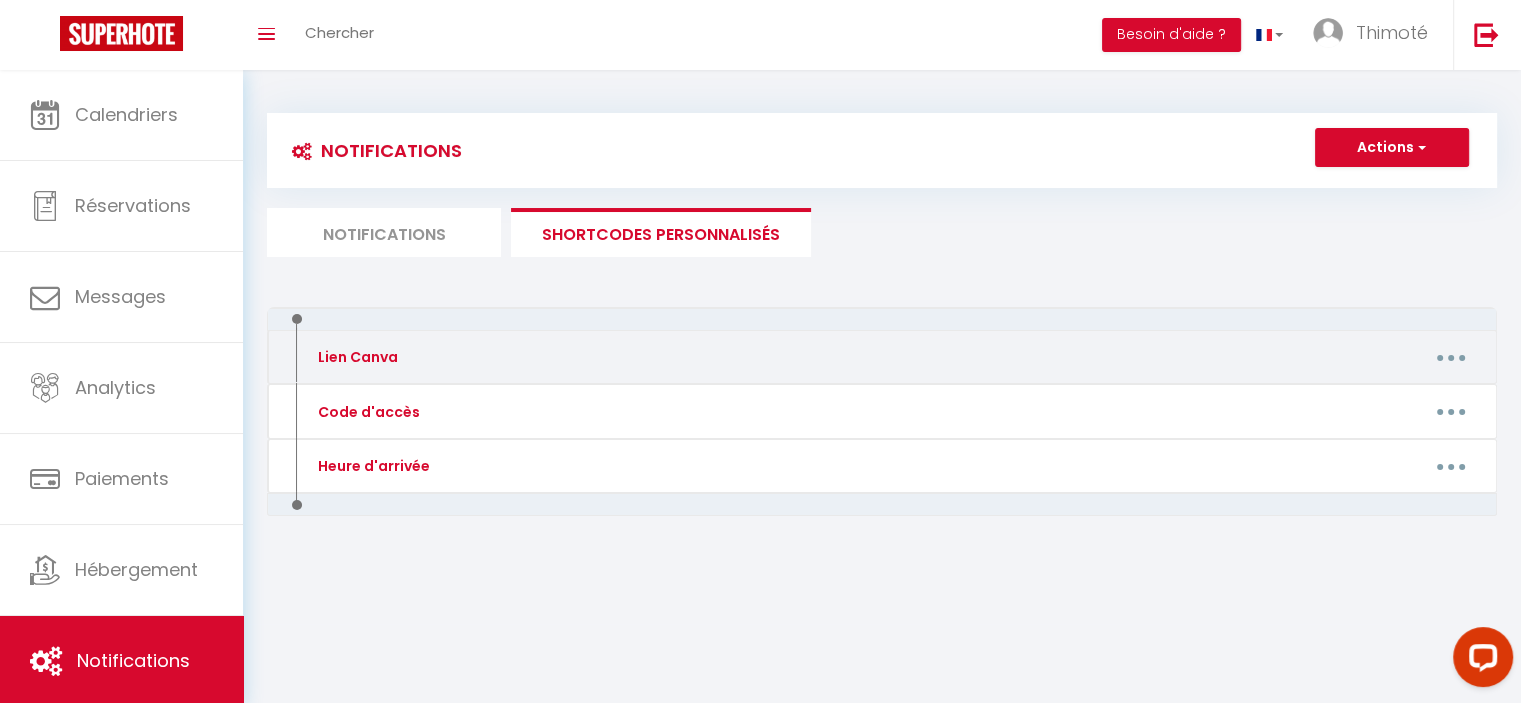 click at bounding box center (1451, 357) 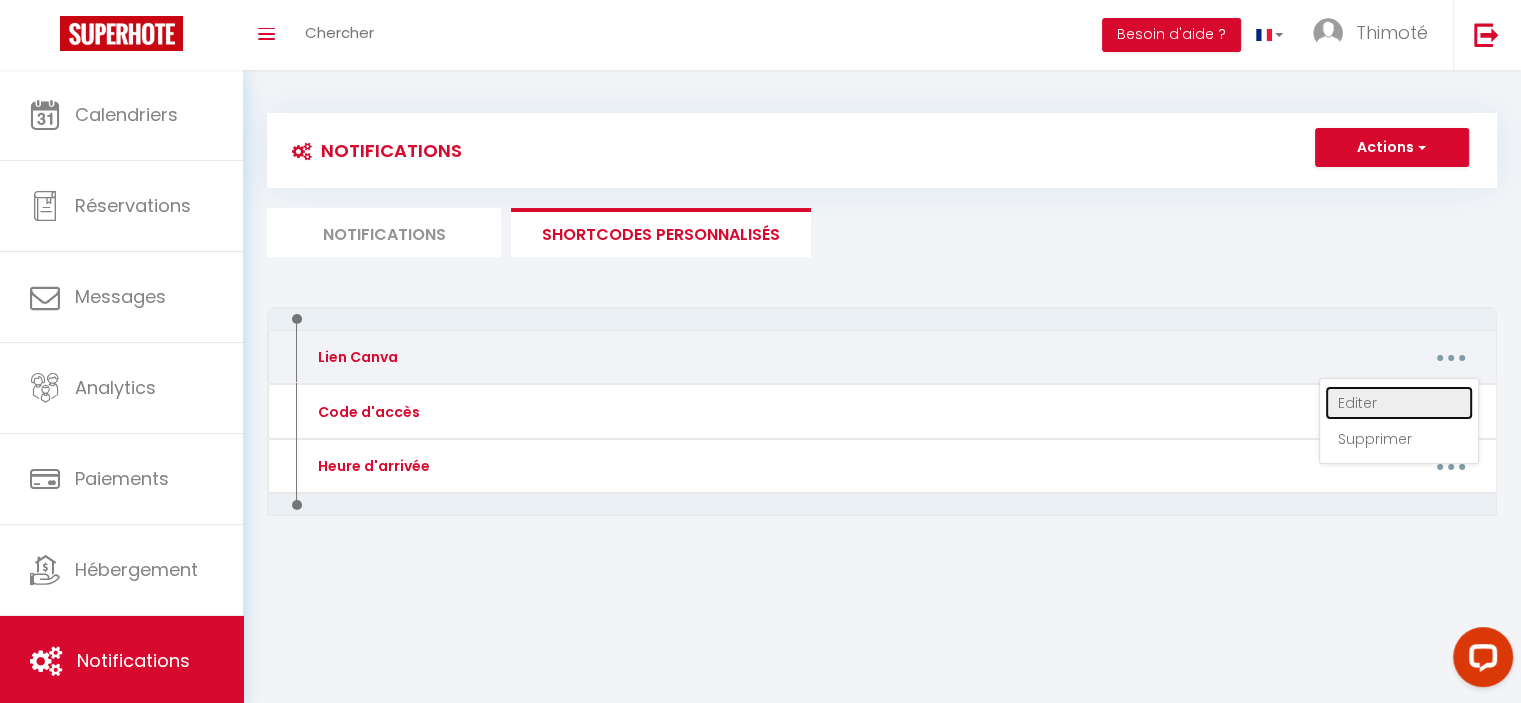 click on "Editer" at bounding box center (1399, 403) 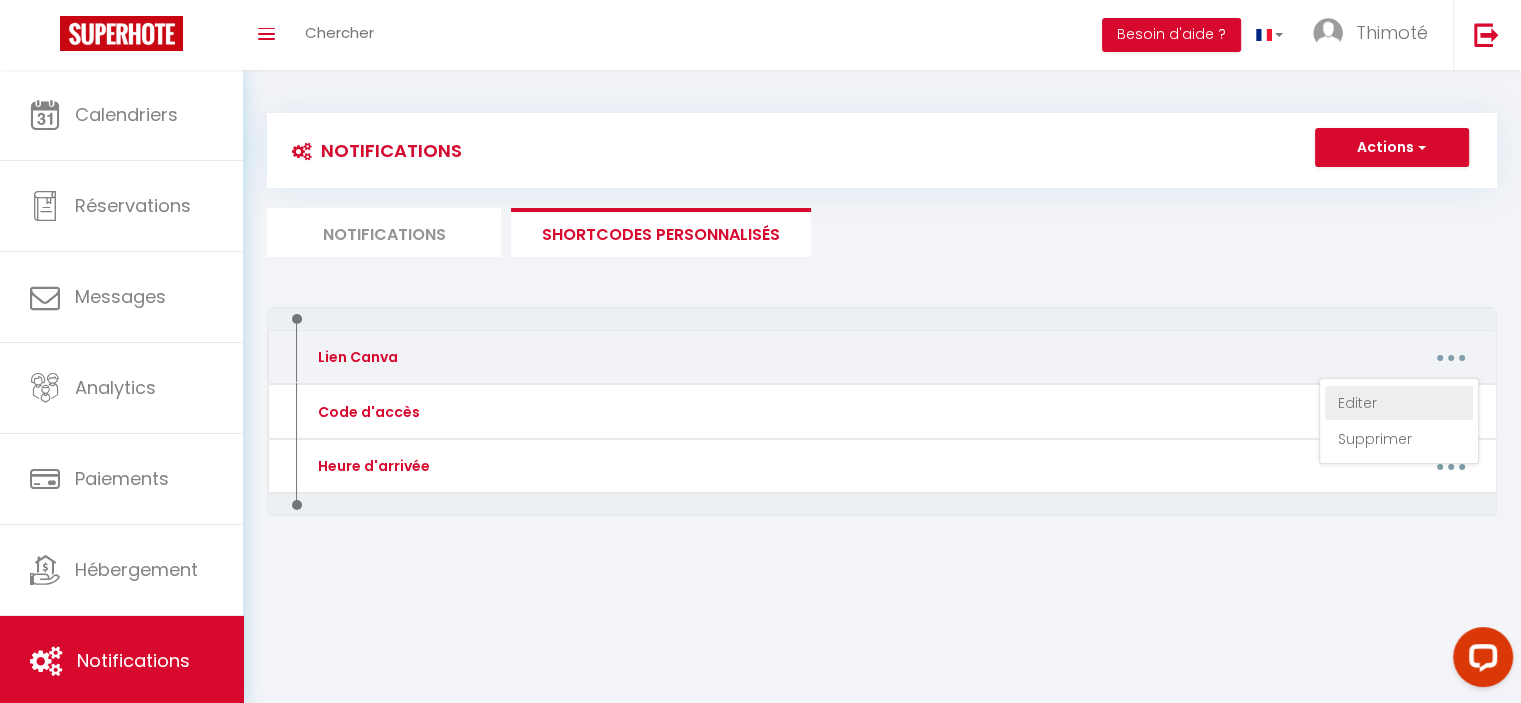 type on "Lien Canva" 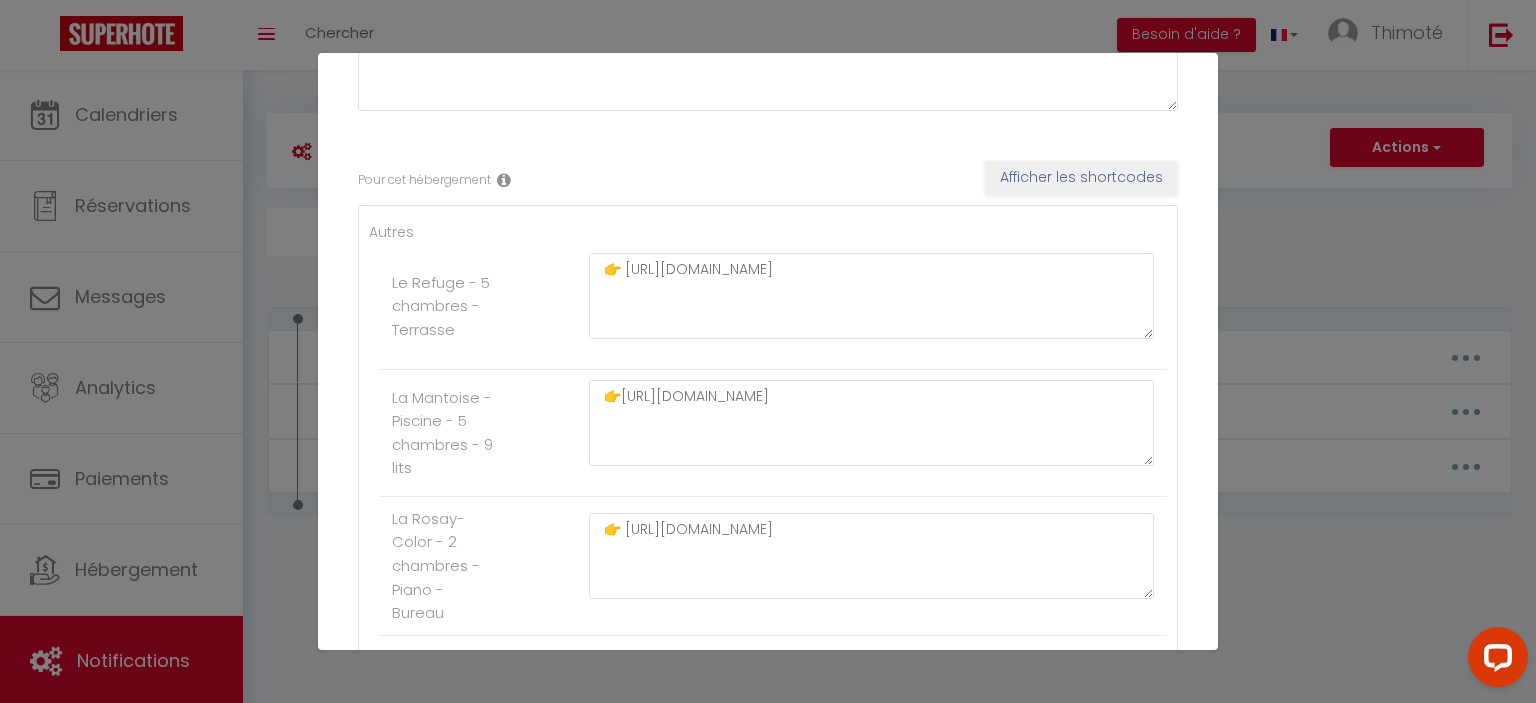 scroll, scrollTop: 300, scrollLeft: 0, axis: vertical 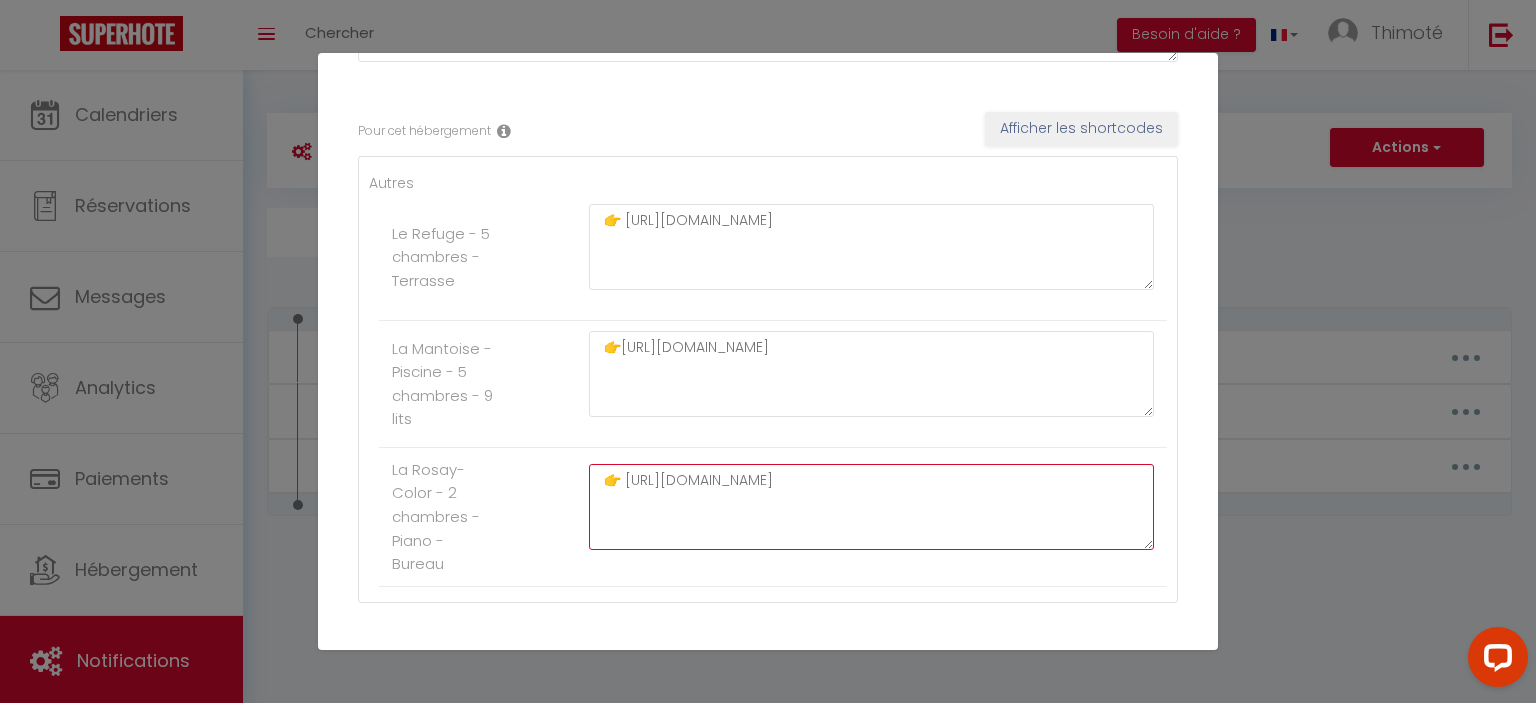 drag, startPoint x: 992, startPoint y: 487, endPoint x: 632, endPoint y: 494, distance: 360.06805 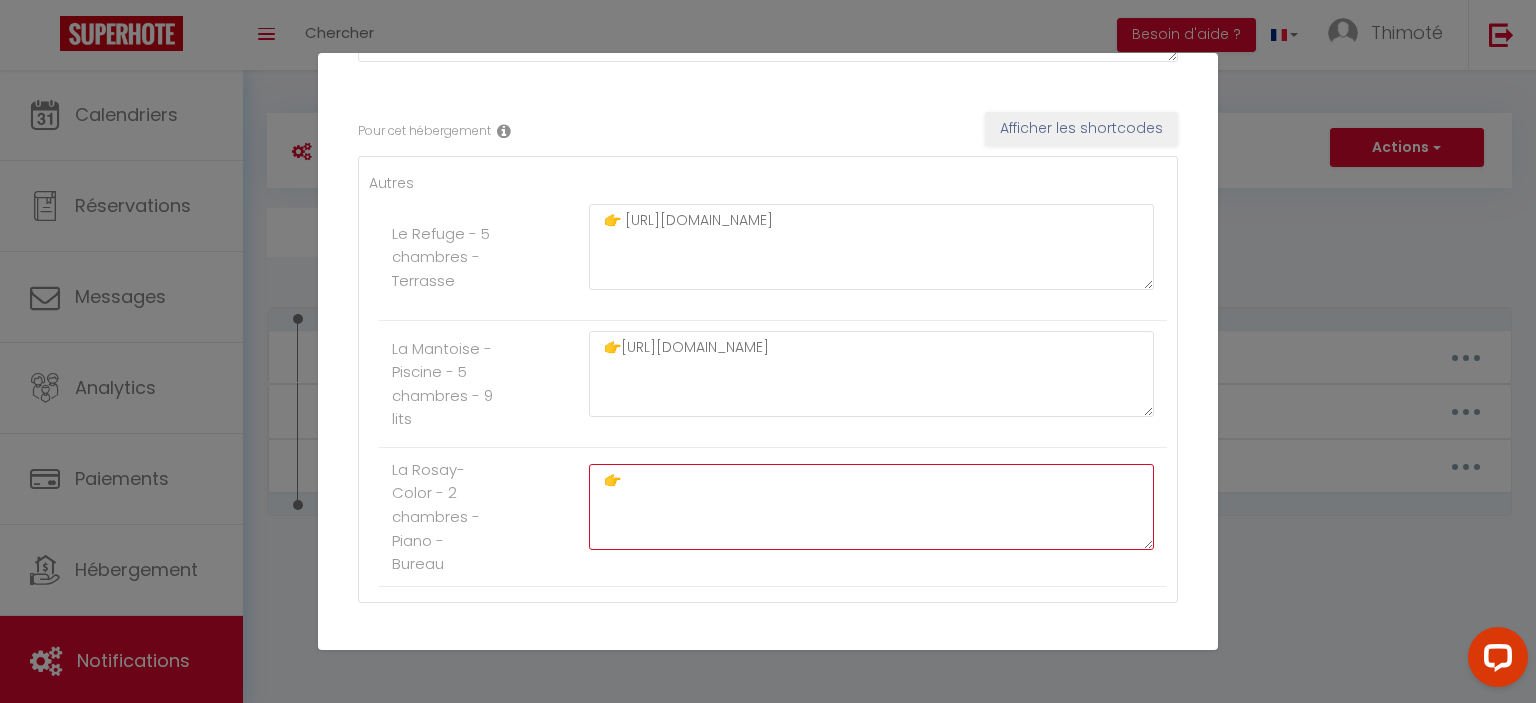 paste on "[URL][DOMAIN_NAME]" 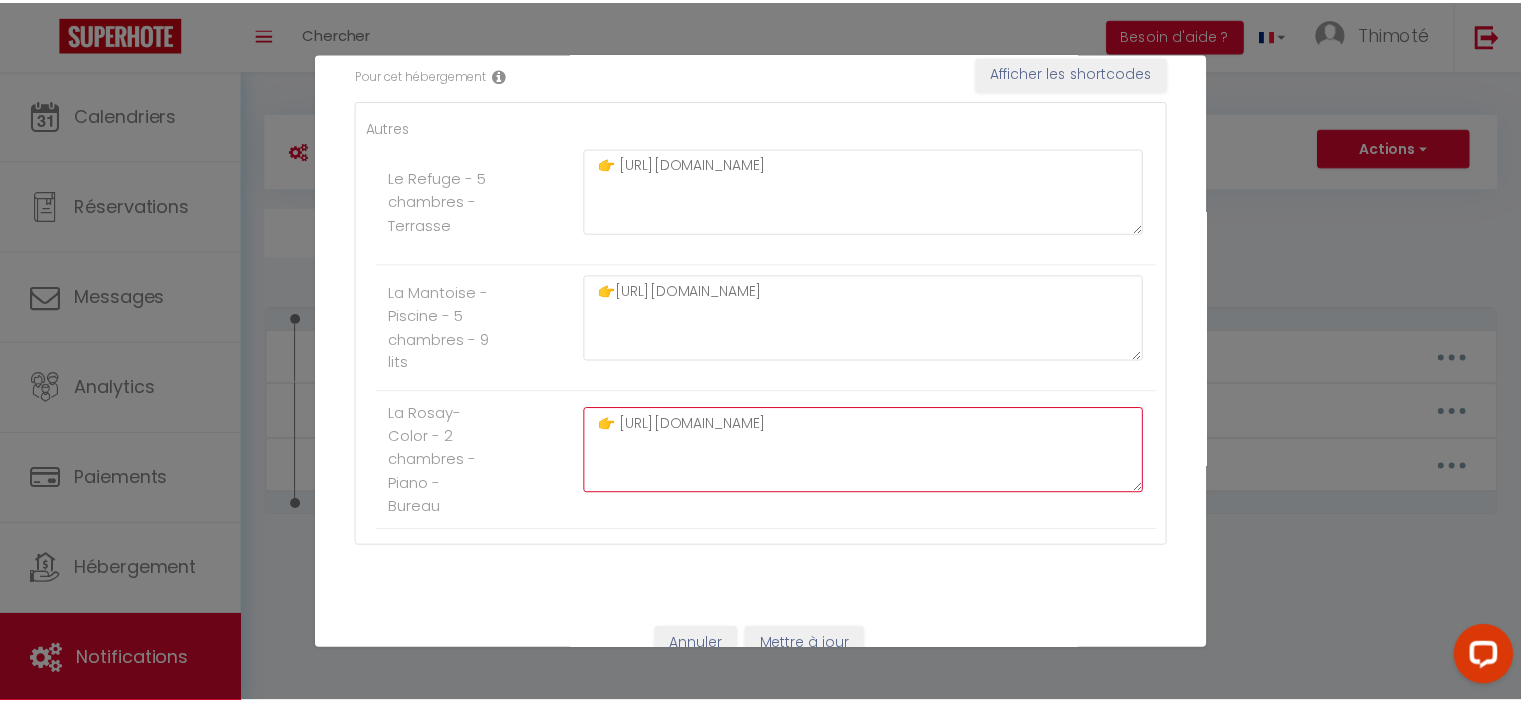 scroll, scrollTop: 385, scrollLeft: 0, axis: vertical 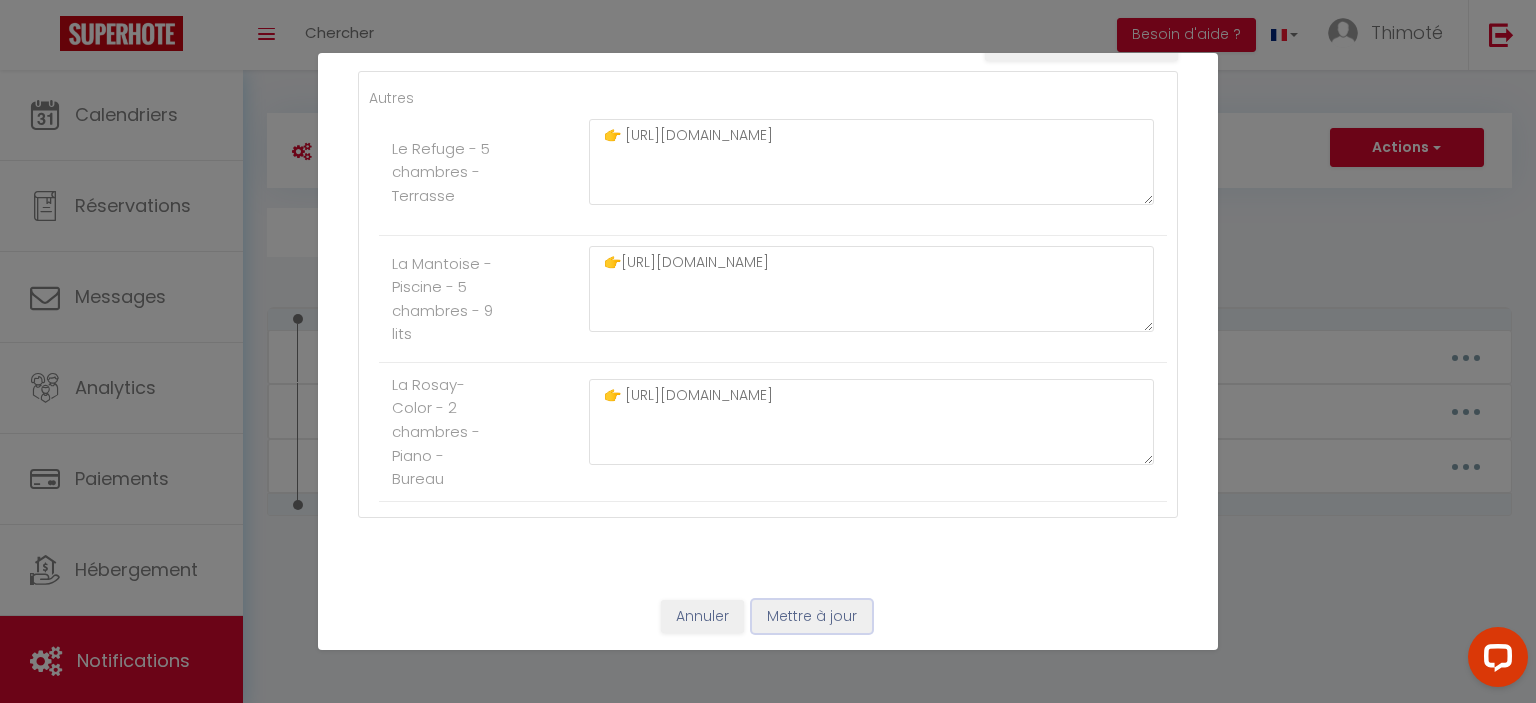 click on "Mettre à jour" at bounding box center [812, 617] 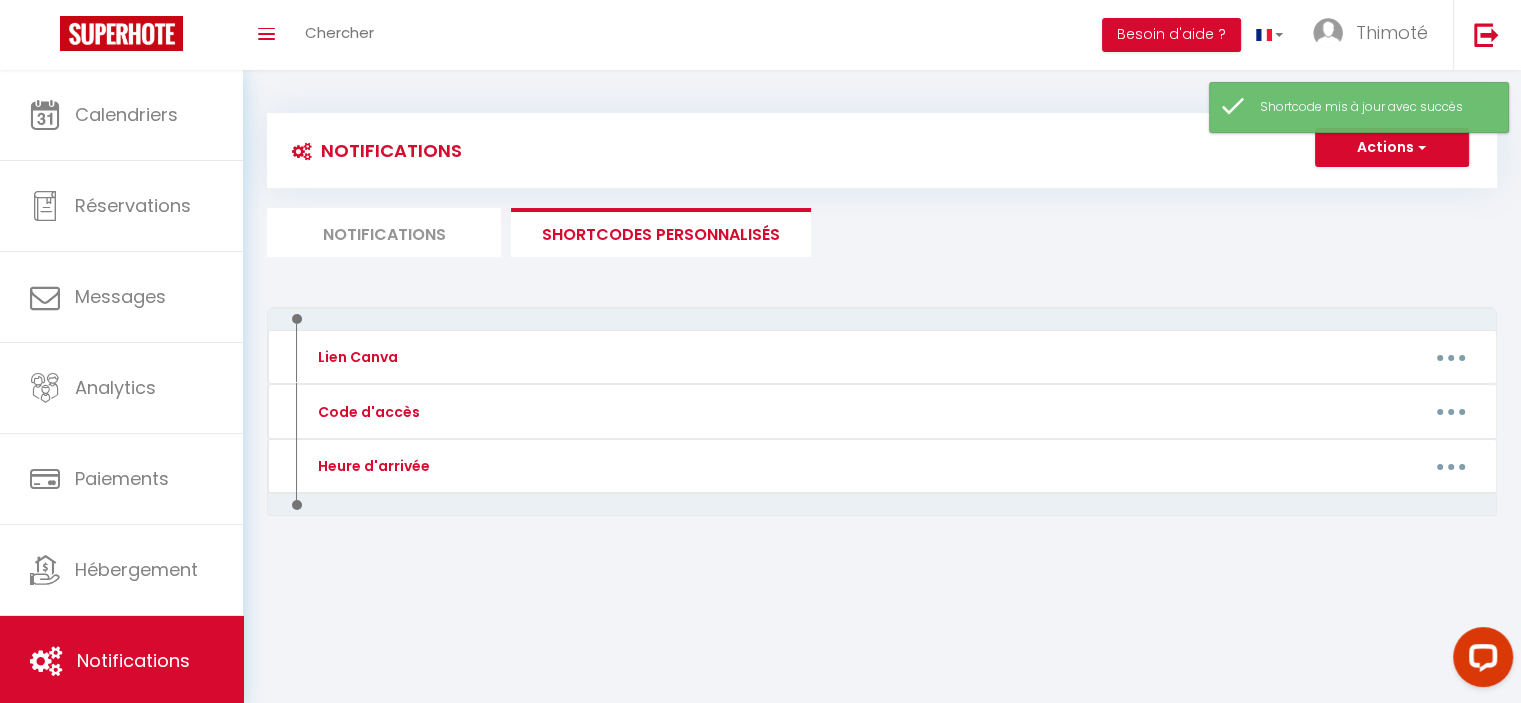 click on "Notifications" at bounding box center (384, 232) 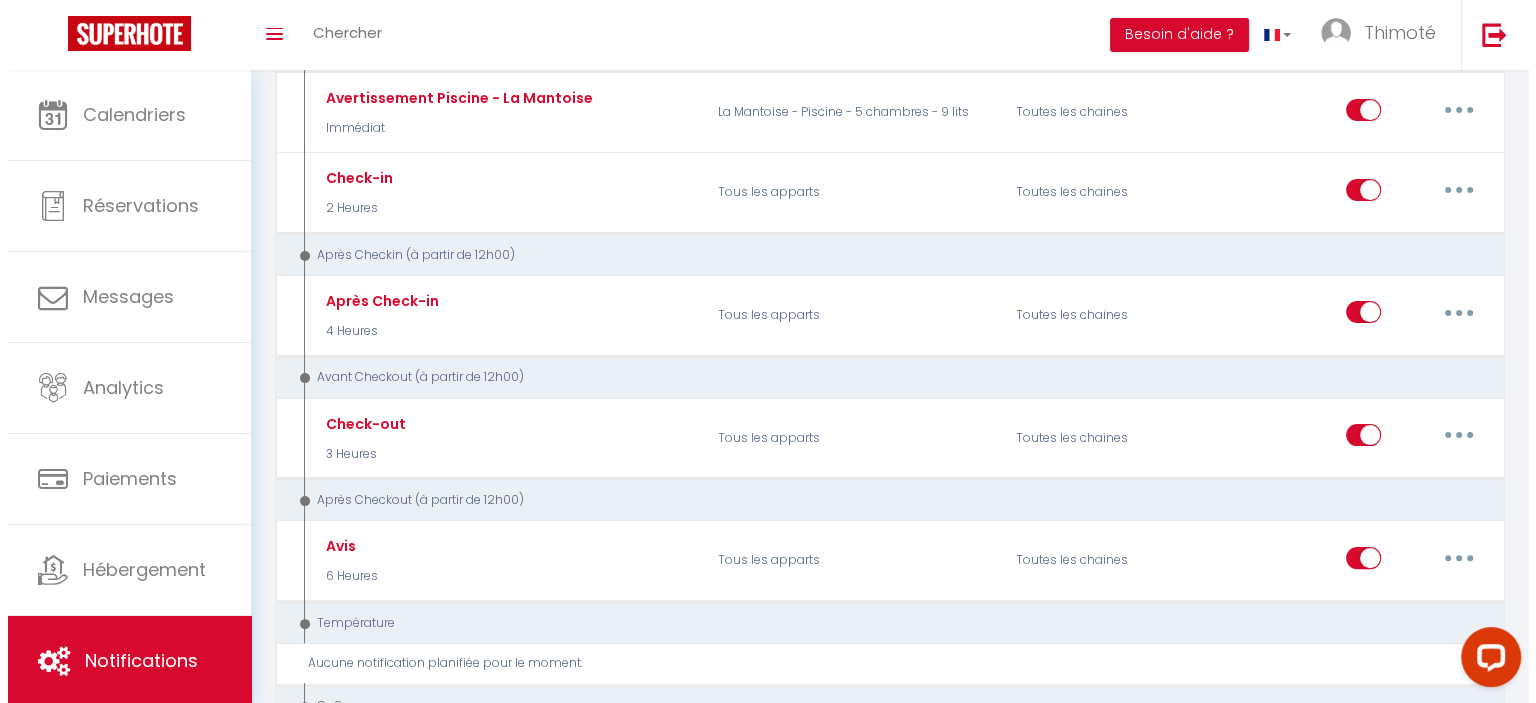 scroll, scrollTop: 400, scrollLeft: 0, axis: vertical 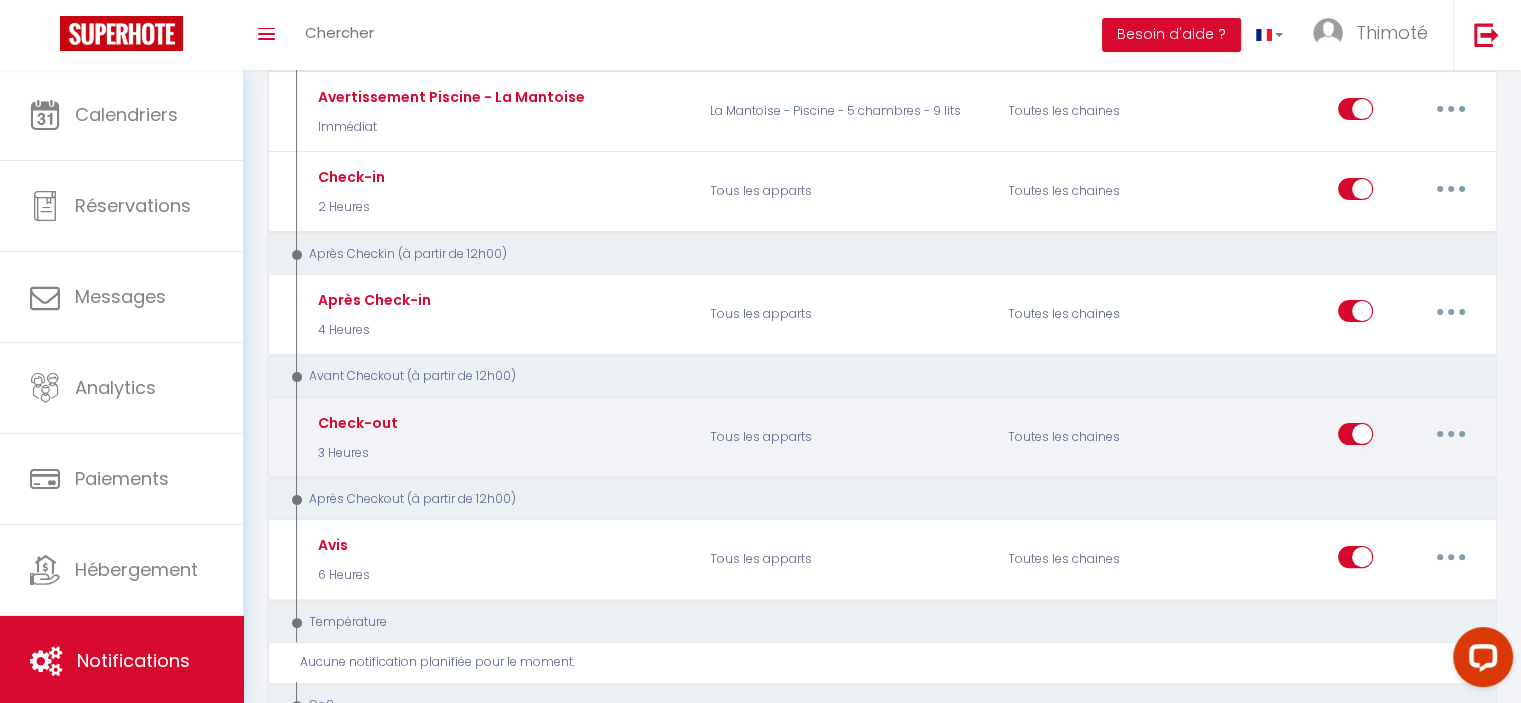 click at bounding box center [1451, 434] 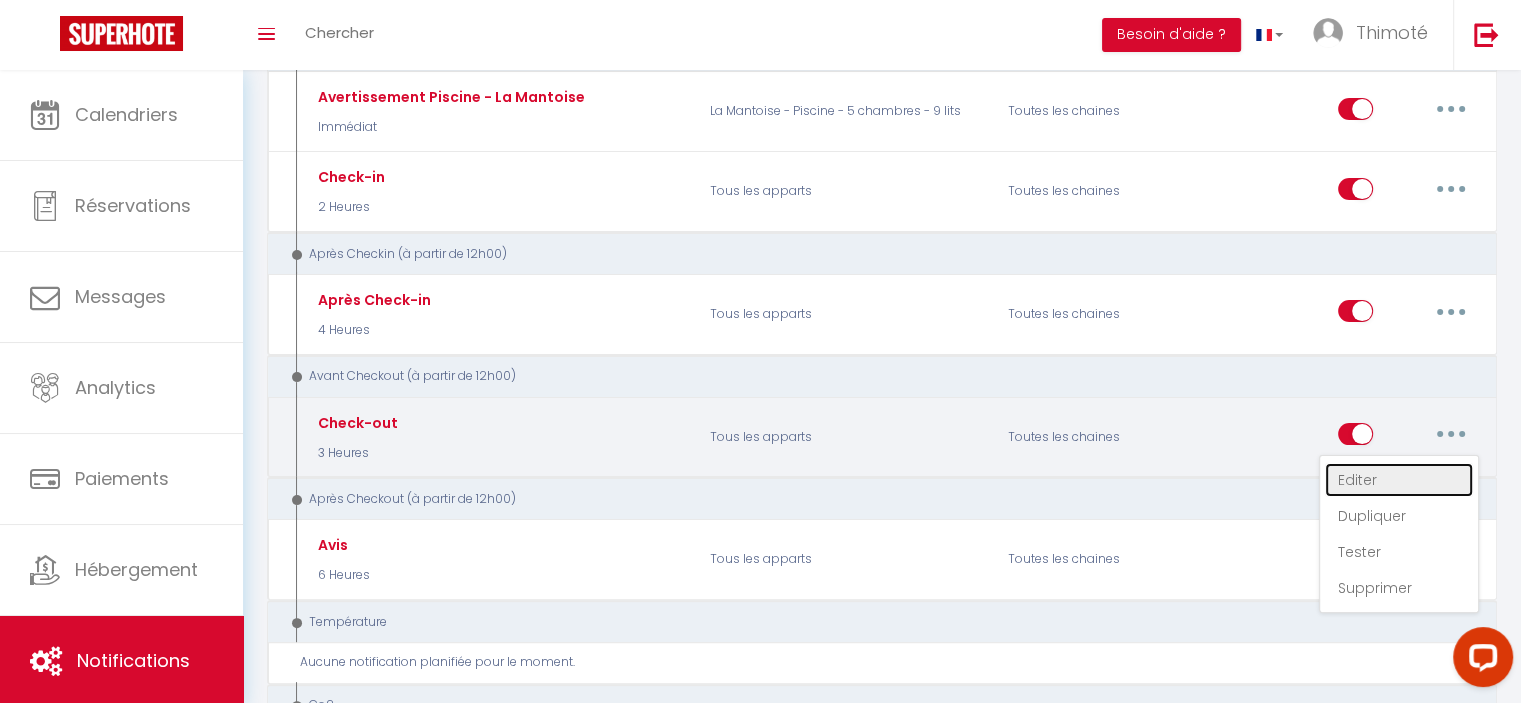 click on "Editer" at bounding box center (1399, 480) 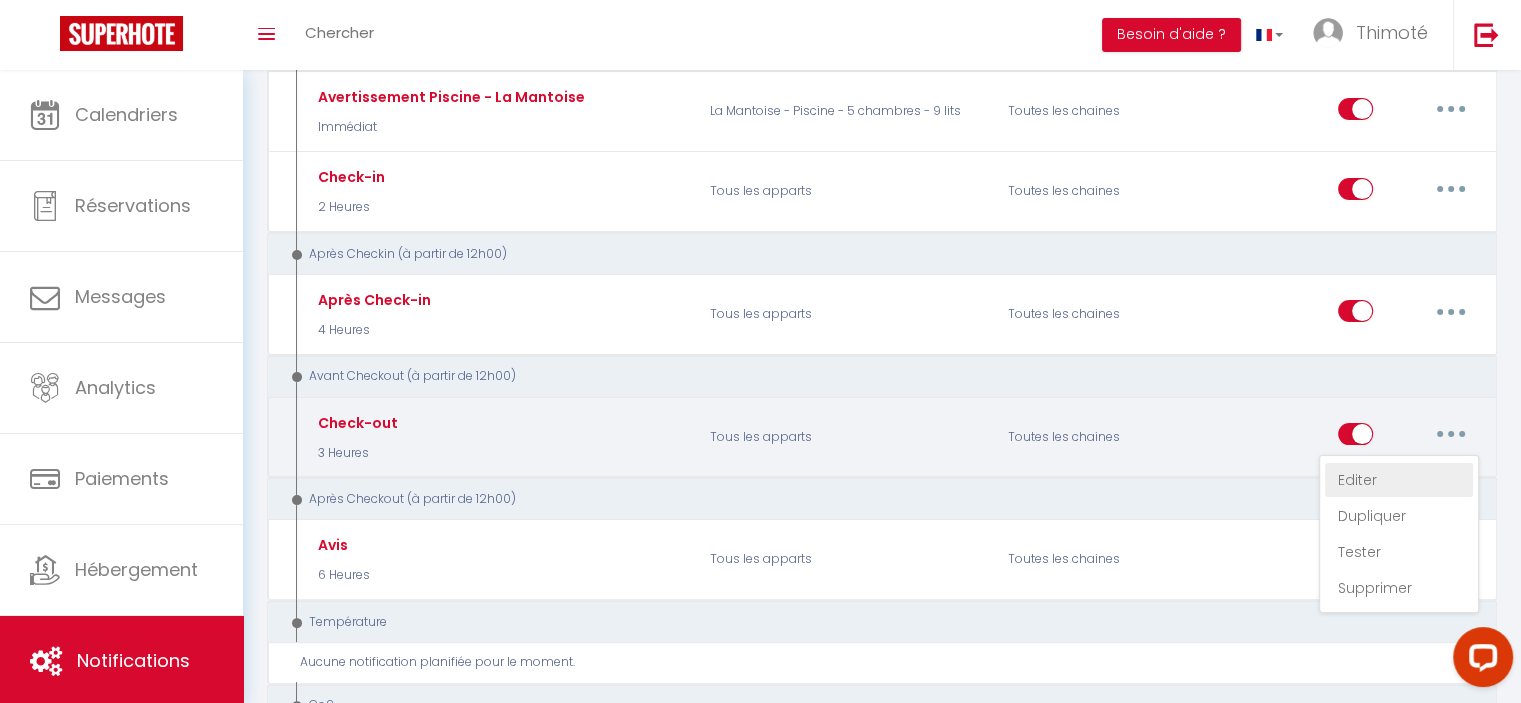 select on "4" 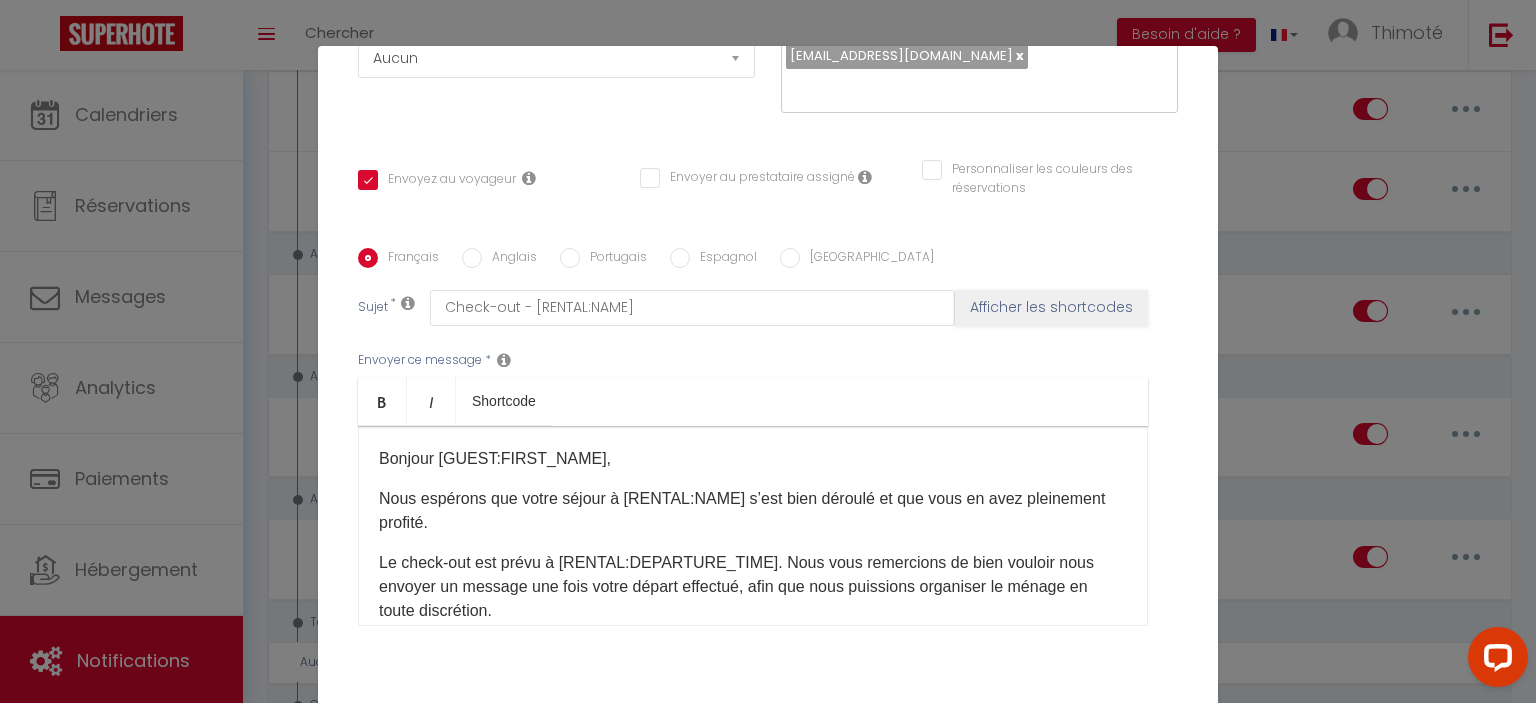 scroll, scrollTop: 388, scrollLeft: 0, axis: vertical 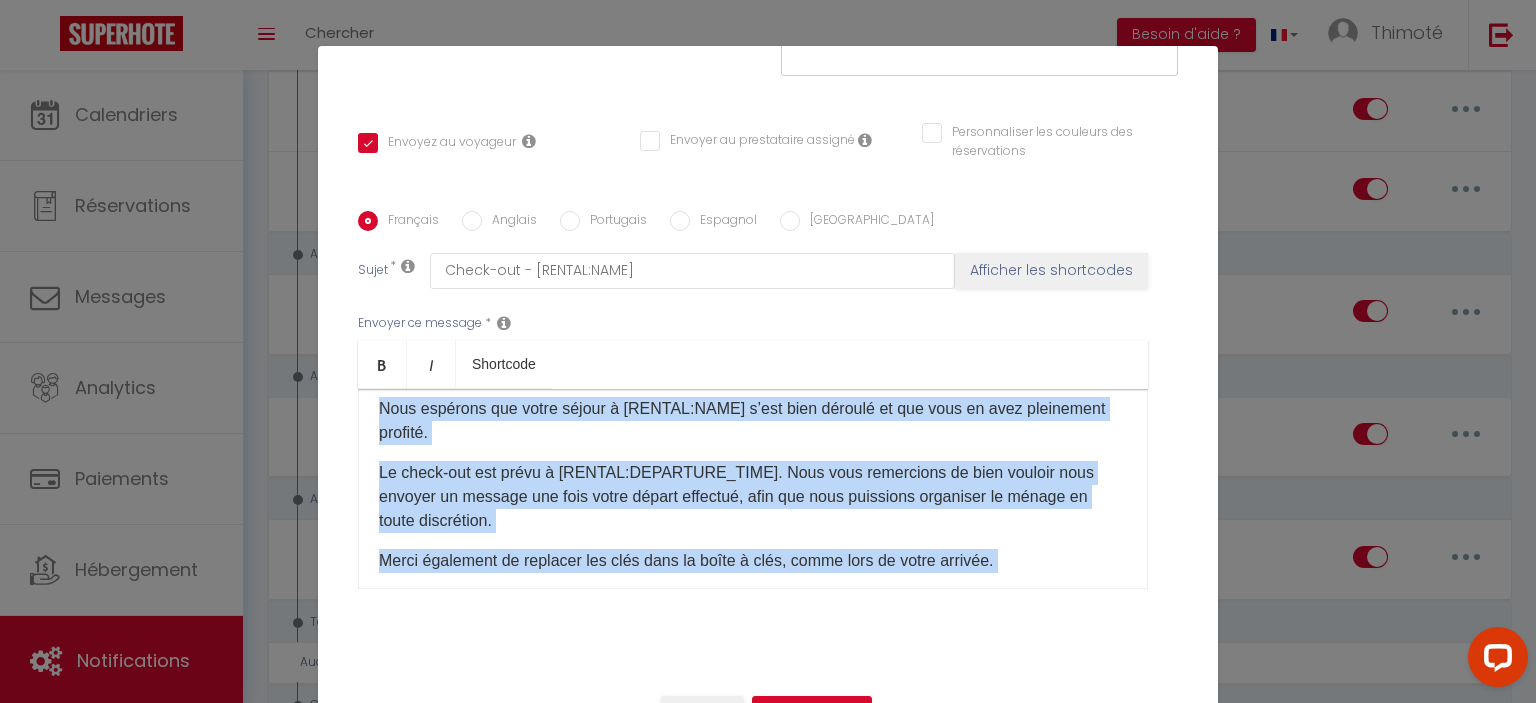 drag, startPoint x: 372, startPoint y: 420, endPoint x: 566, endPoint y: 579, distance: 250.83261 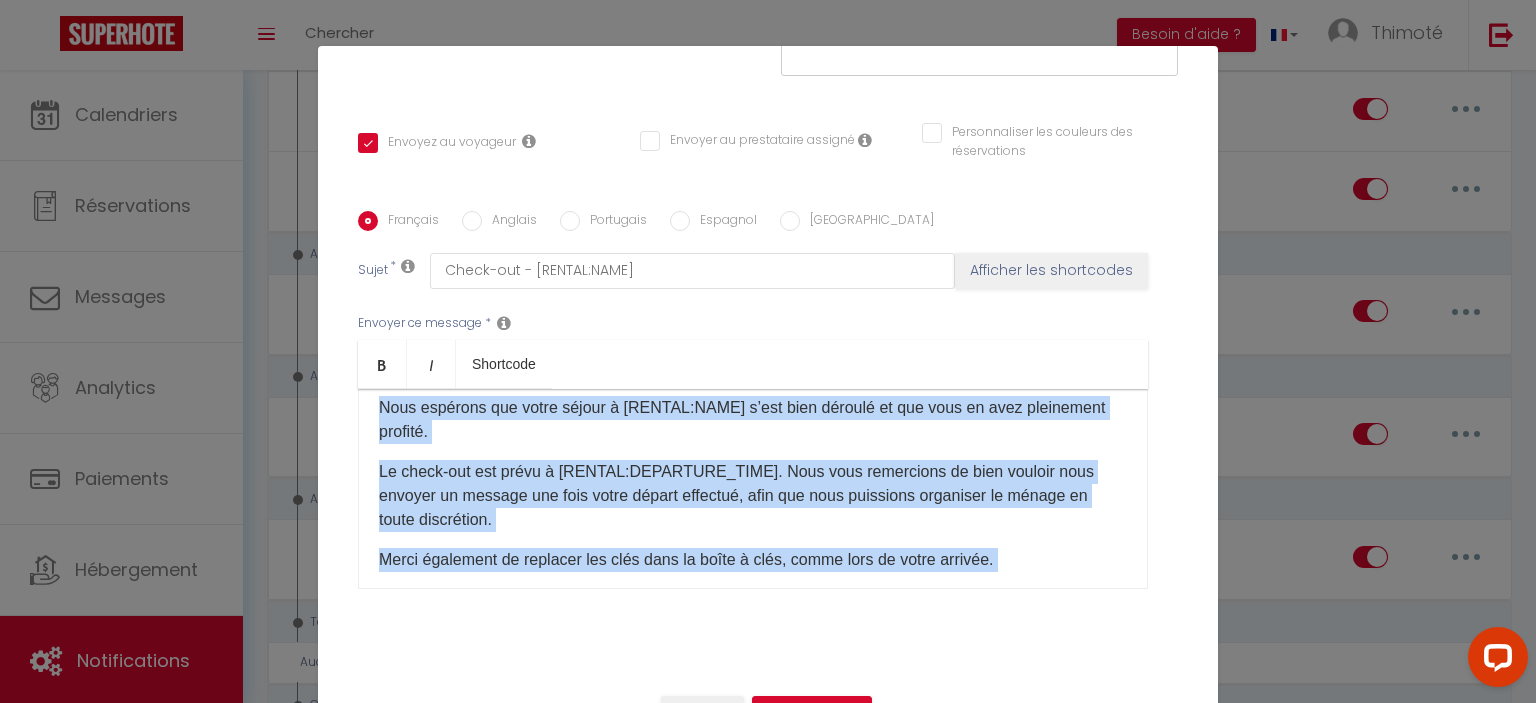 click on "Bonjour [GUEST:FIRST_NAME]​,
Nous espérons que votre séjour à [RENTAL:NAME] ​s’est bien déroulé et que vous en avez pleinement profité.
Le check-out est prévu à [RENTAL:DEPARTURE_TIME]​. Nous vous remercions de bien vouloir nous envoyer un message une fois votre départ effectué, afin que nous puissions organiser le ménage en toute discrétion.
Merci également de replacer les clés dans la boîte à clés, comme lors de votre arrivée.
N’hésitez pas à nous contacter si vous avez la moindre question.
Au plaisir de vous accueillir à nouveau, L’Agence Saisonnière" at bounding box center [753, 489] 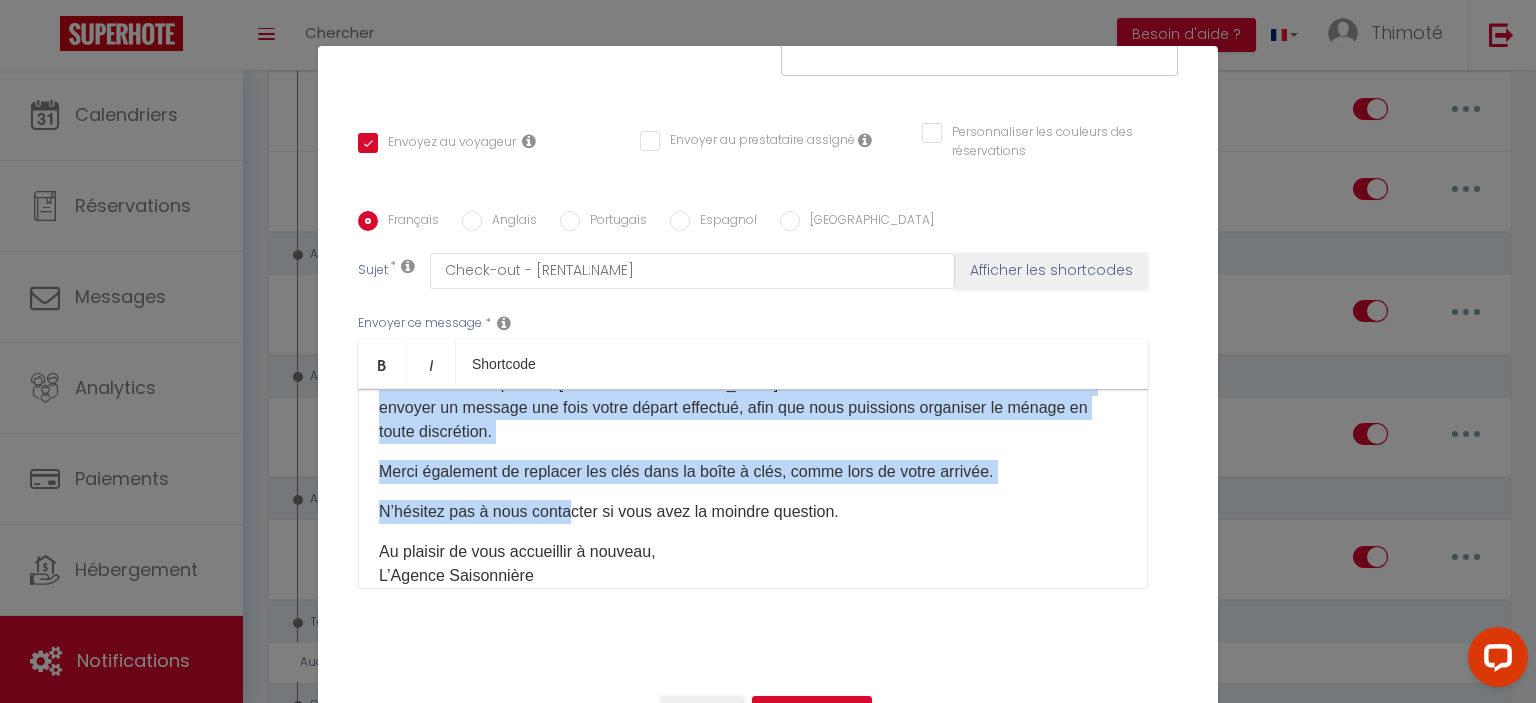 scroll, scrollTop: 173, scrollLeft: 0, axis: vertical 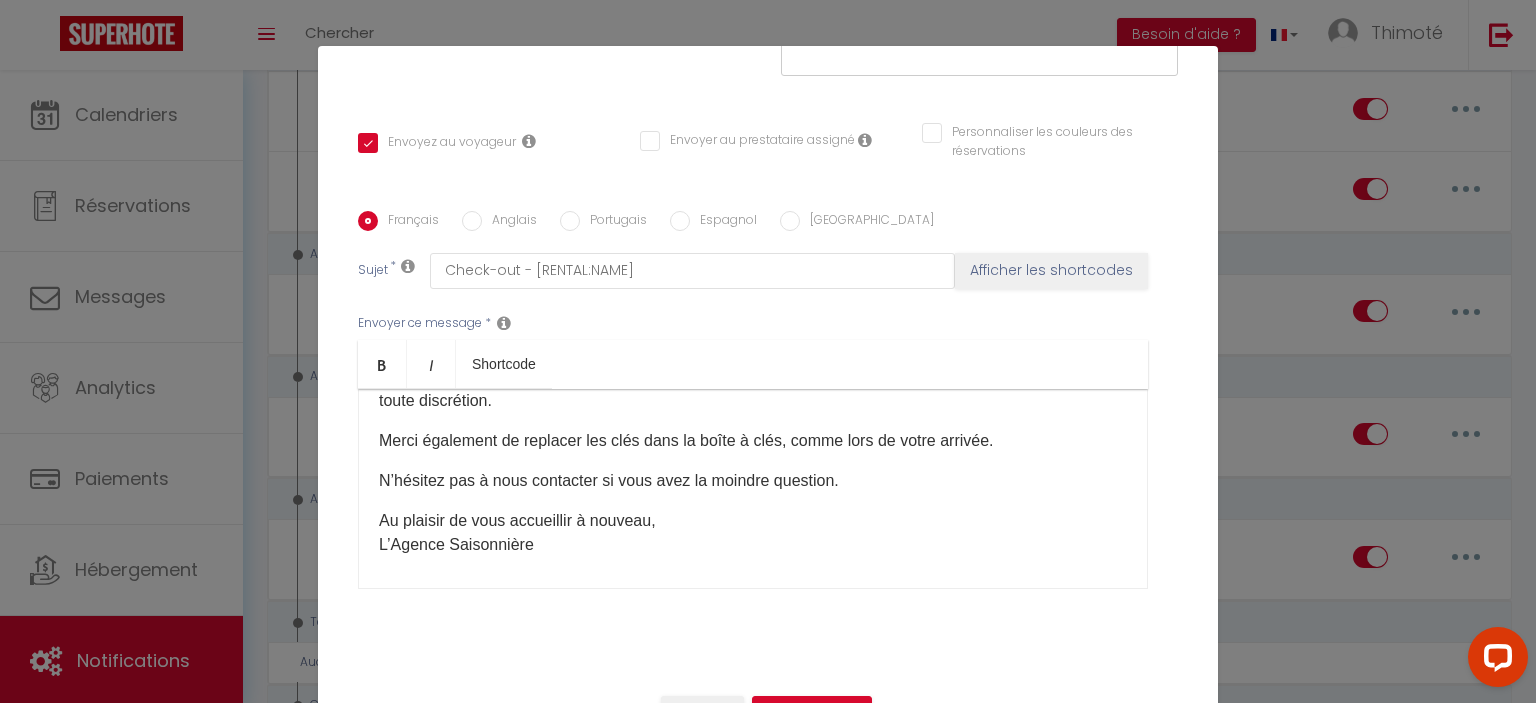 click on "Bonjour [GUEST:FIRST_NAME]​,
Nous espérons que votre séjour à [RENTAL:NAME] ​s’est bien déroulé et que vous en avez pleinement profité.
Le check-out est prévu à [RENTAL:DEPARTURE_TIME]​. Nous vous remercions de bien vouloir nous envoyer un message une fois votre départ effectué, afin que nous puissions organiser le ménage en toute discrétion.
Merci également de replacer les clés dans la boîte à clés, comme lors de votre arrivée.
N’hésitez pas à nous contacter si vous avez la moindre question.
Au plaisir de vous accueillir à nouveau, L’Agence Saisonnière" at bounding box center [753, 489] 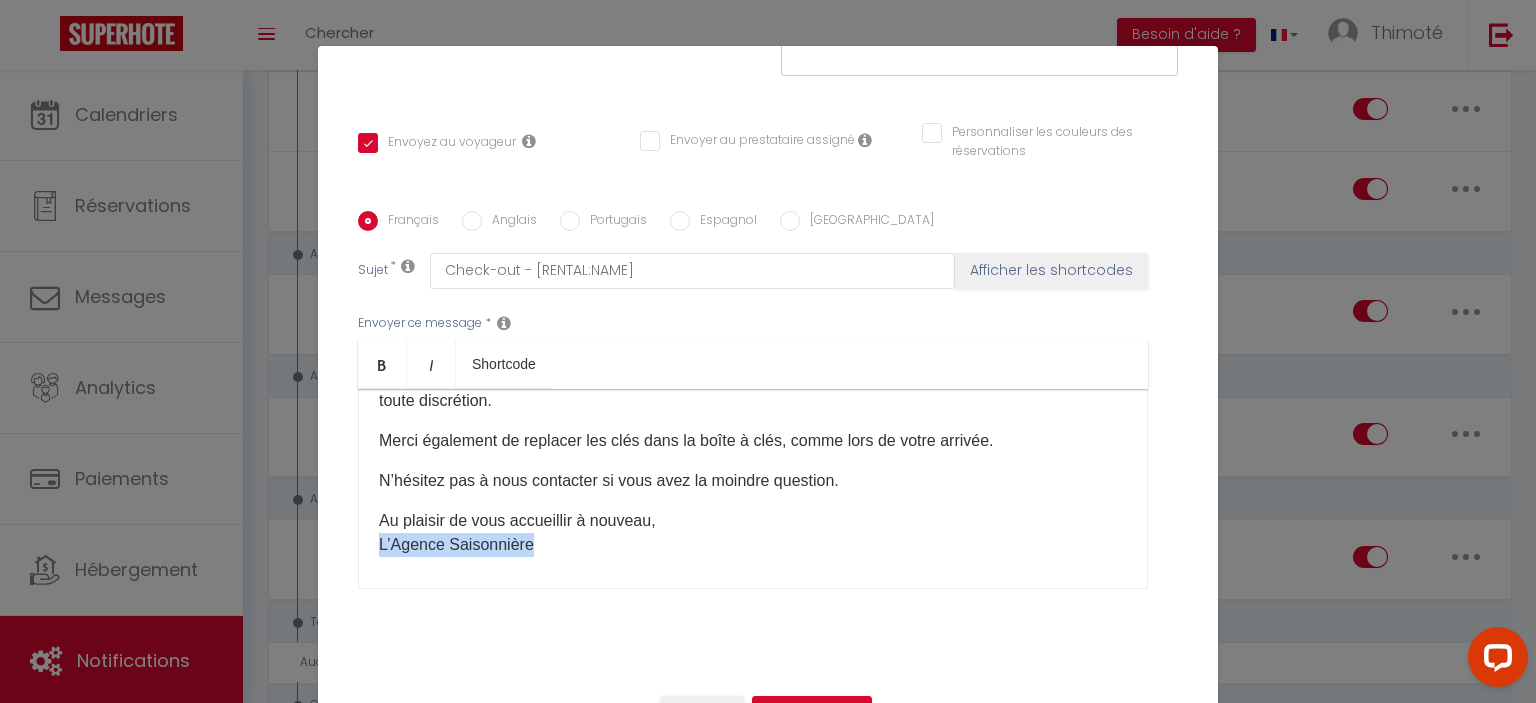 click on "Bonjour [GUEST:FIRST_NAME]​,
Nous espérons que votre séjour à [RENTAL:NAME] ​s’est bien déroulé et que vous en avez pleinement profité.
Le check-out est prévu à [RENTAL:DEPARTURE_TIME]​. Nous vous remercions de bien vouloir nous envoyer un message une fois votre départ effectué, afin que nous puissions organiser le ménage en toute discrétion.
Merci également de replacer les clés dans la boîte à clés, comme lors de votre arrivée.
N’hésitez pas à nous contacter si vous avez la moindre question.
Au plaisir de vous accueillir à nouveau, L’Agence Saisonnière" at bounding box center (753, 489) 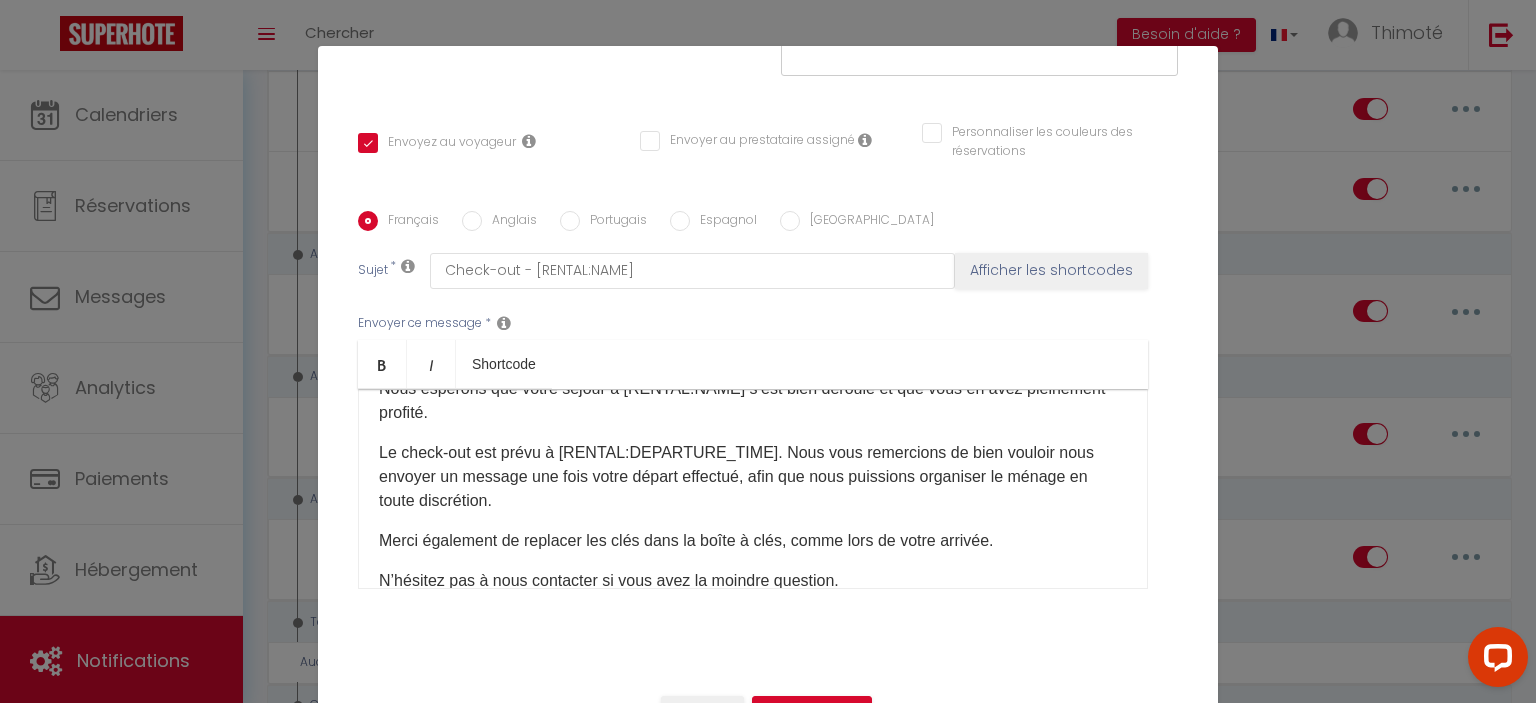 scroll, scrollTop: 0, scrollLeft: 0, axis: both 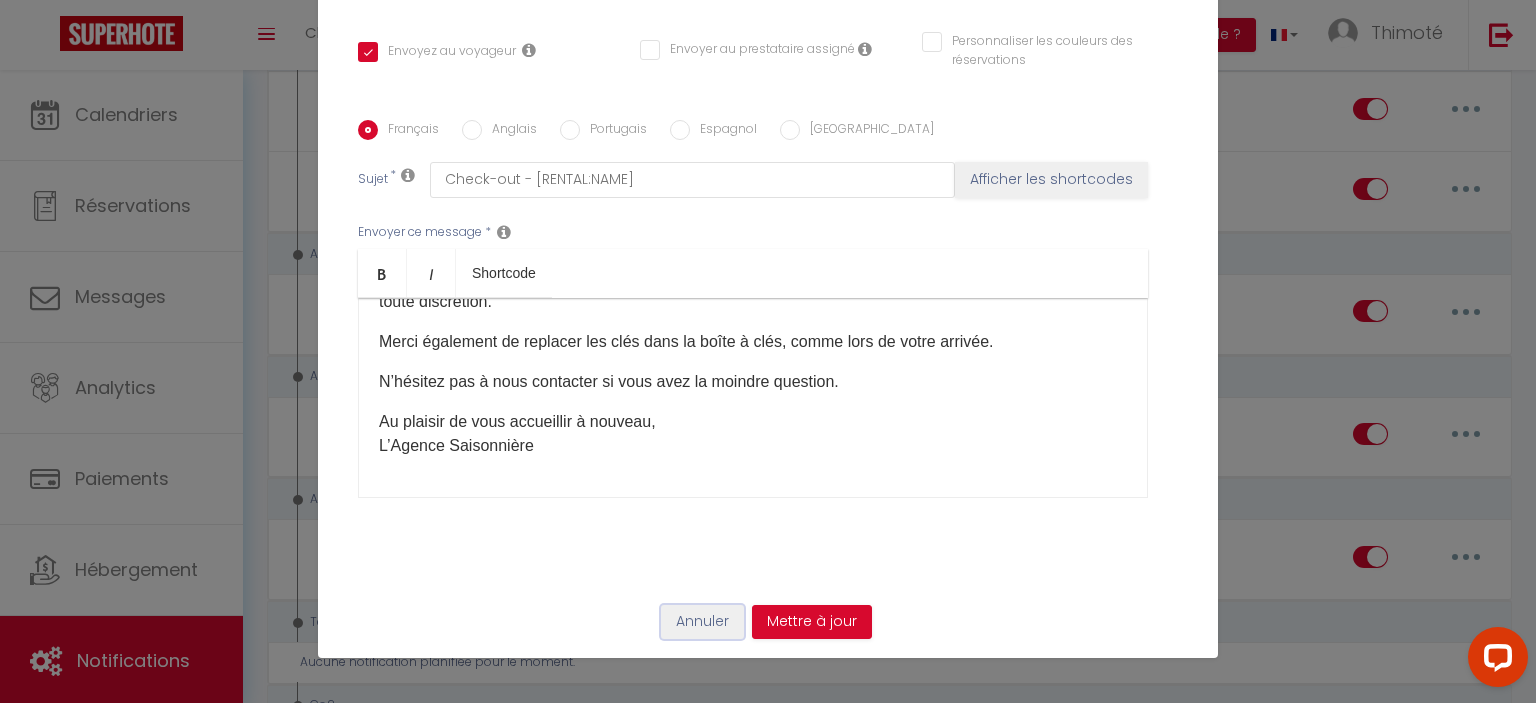click on "Annuler" at bounding box center (702, 622) 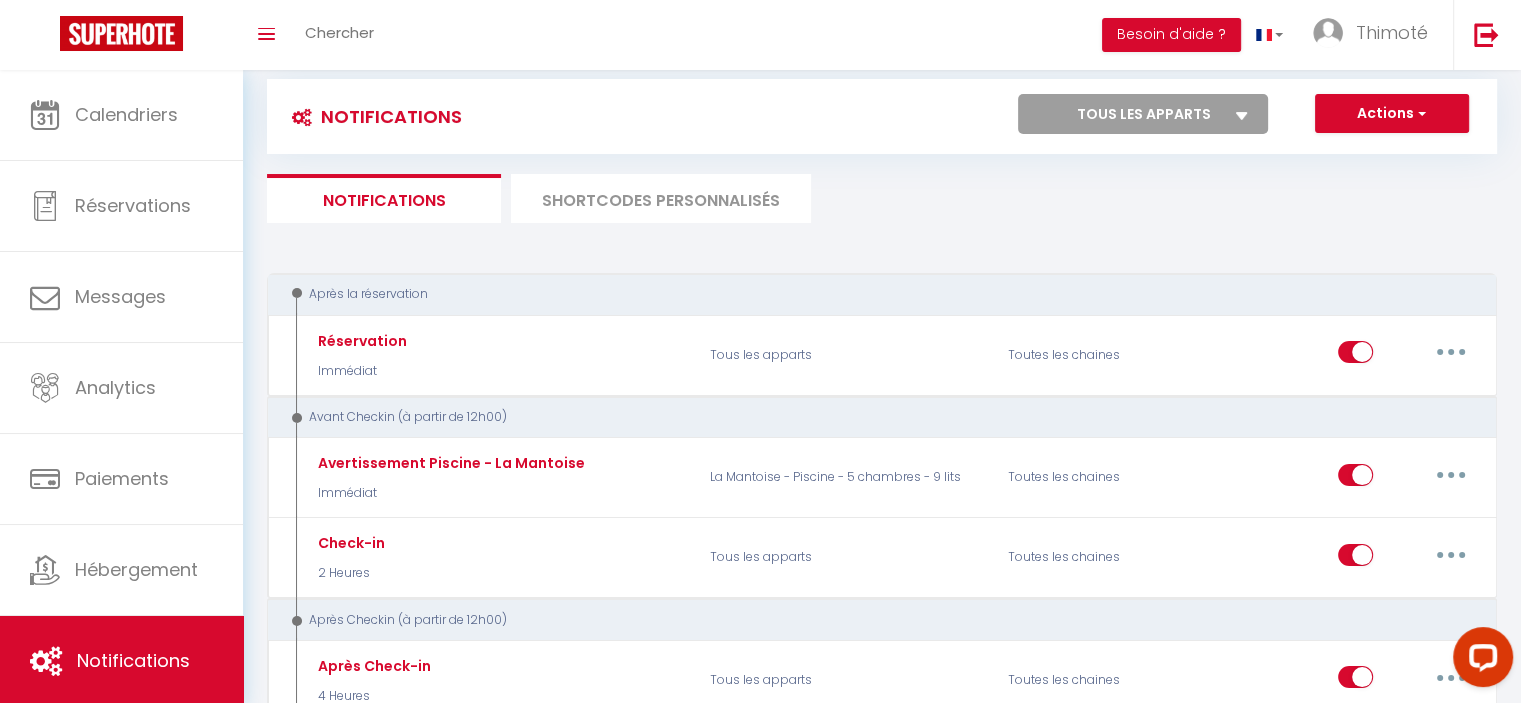 scroll, scrollTop: 0, scrollLeft: 0, axis: both 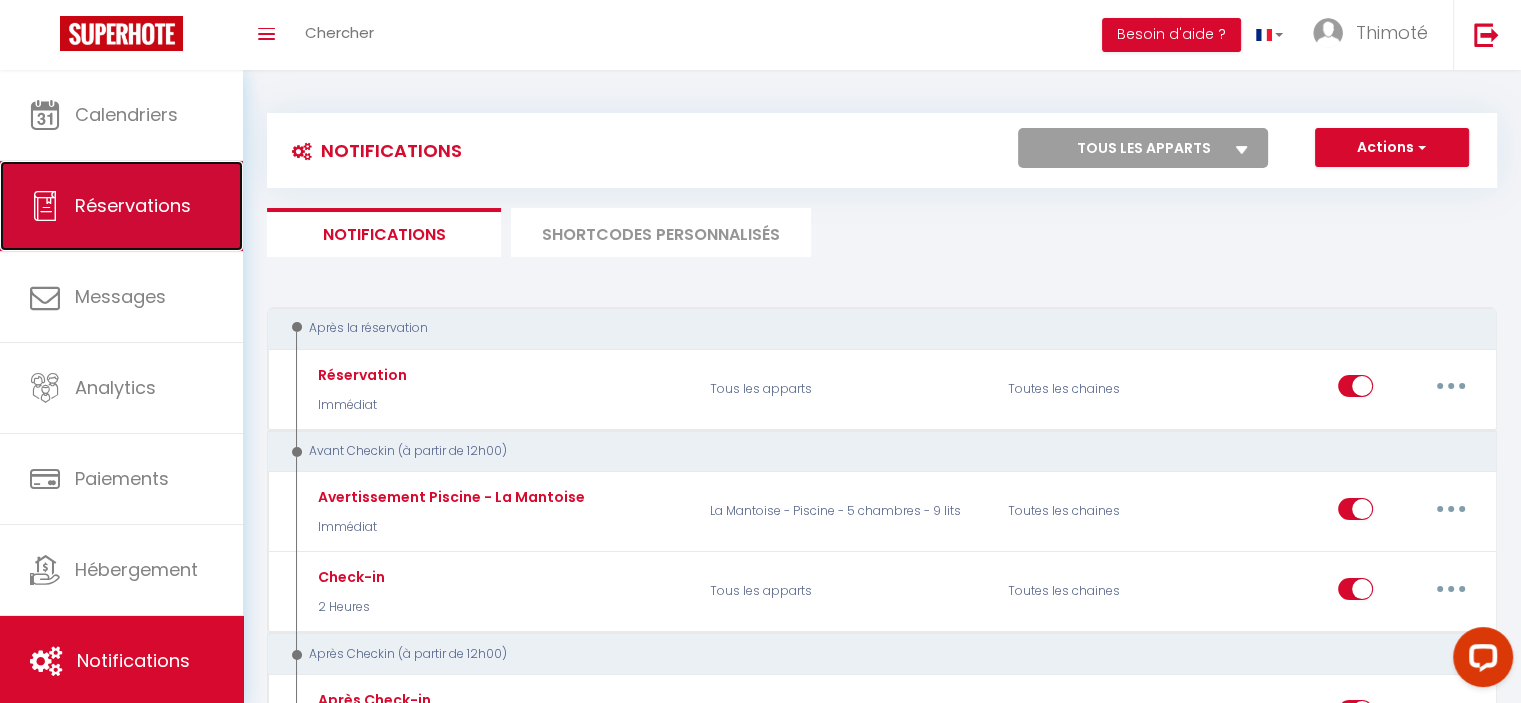 click on "Réservations" at bounding box center (121, 206) 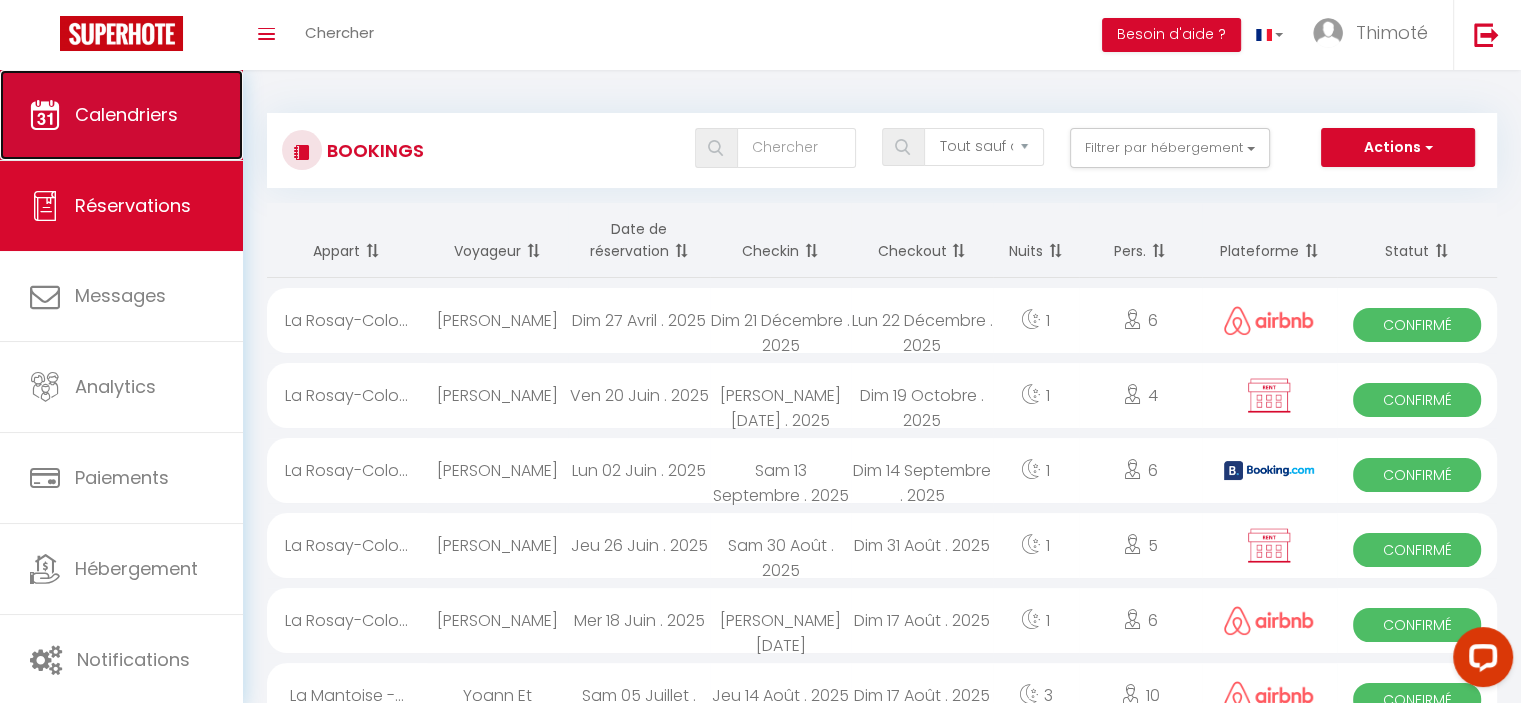 click on "Calendriers" at bounding box center (126, 114) 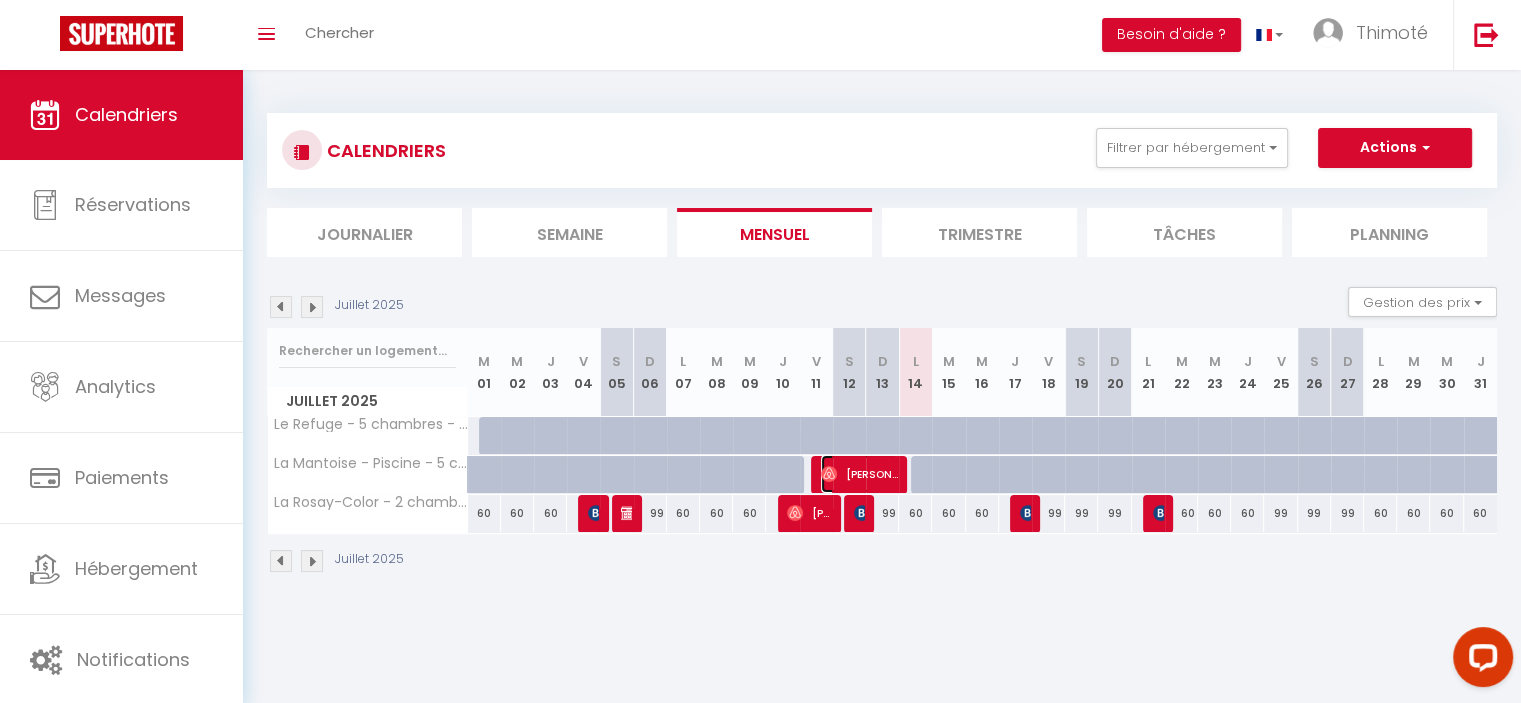 click on "[PERSON_NAME] wants" at bounding box center (859, 474) 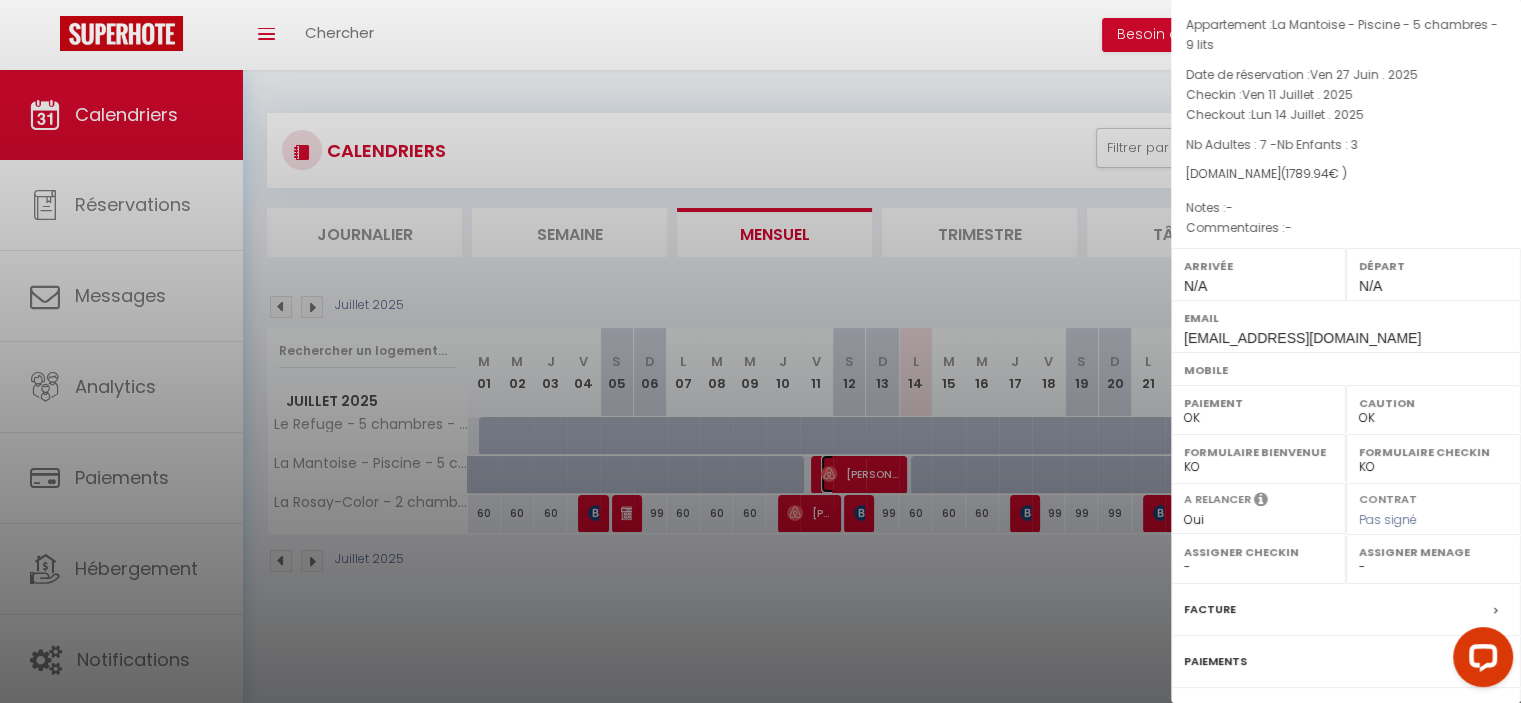 scroll, scrollTop: 226, scrollLeft: 0, axis: vertical 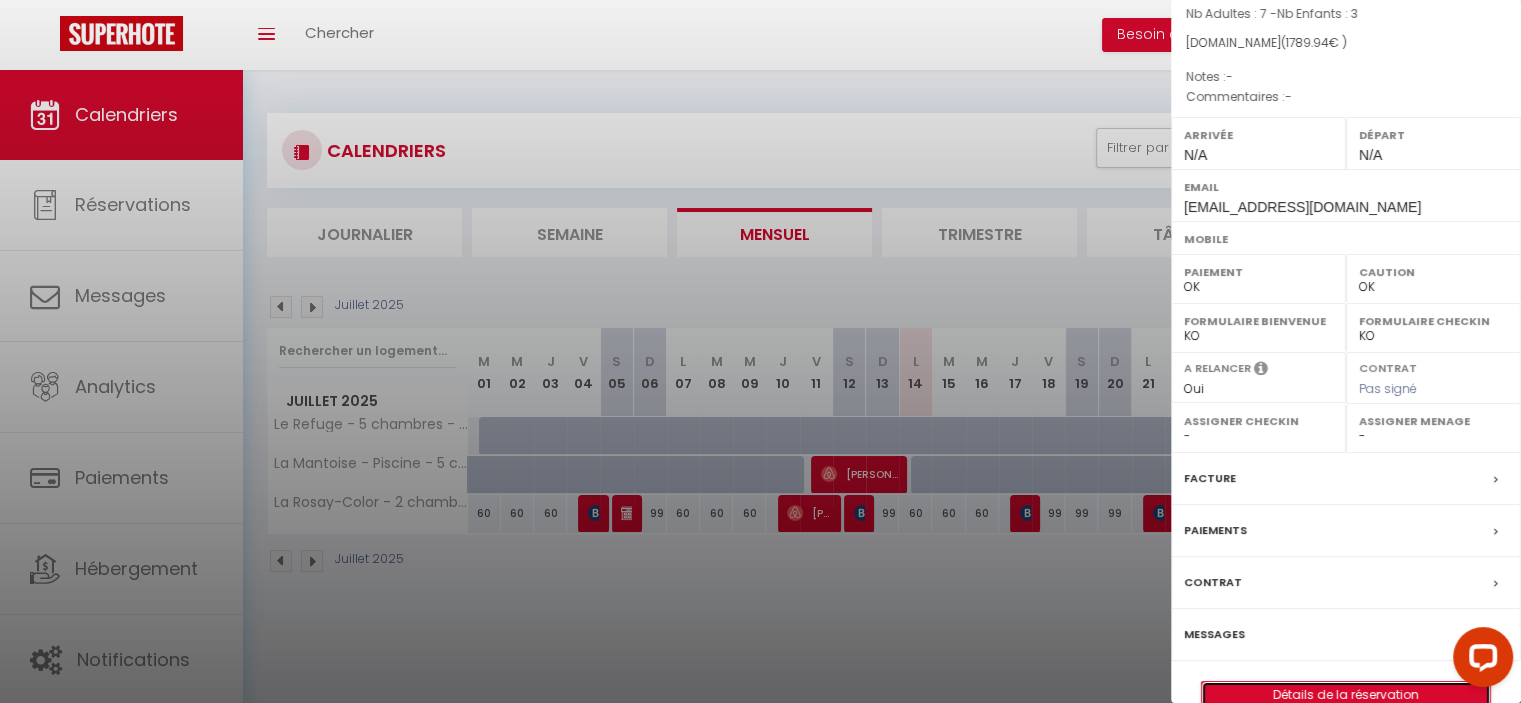 click on "Détails de la réservation" at bounding box center (1346, 695) 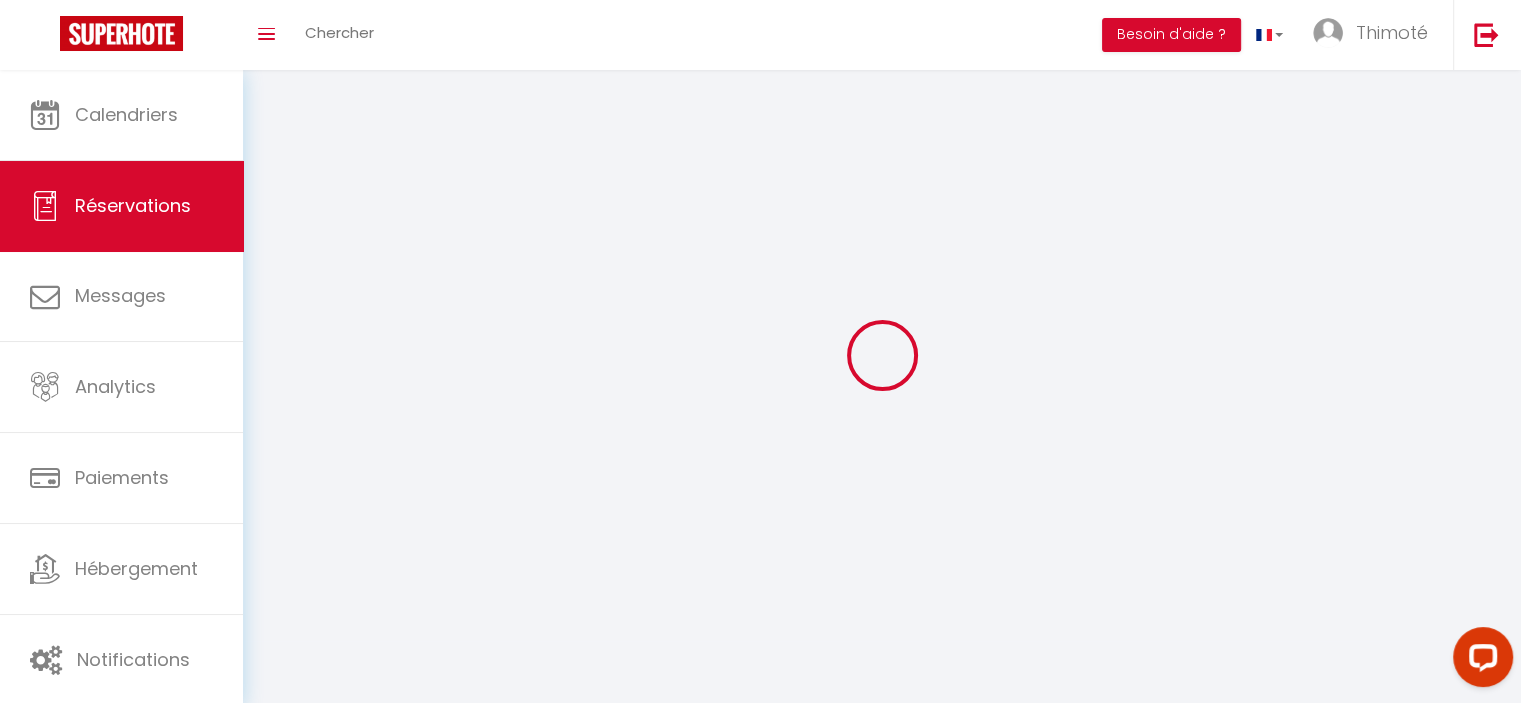 select 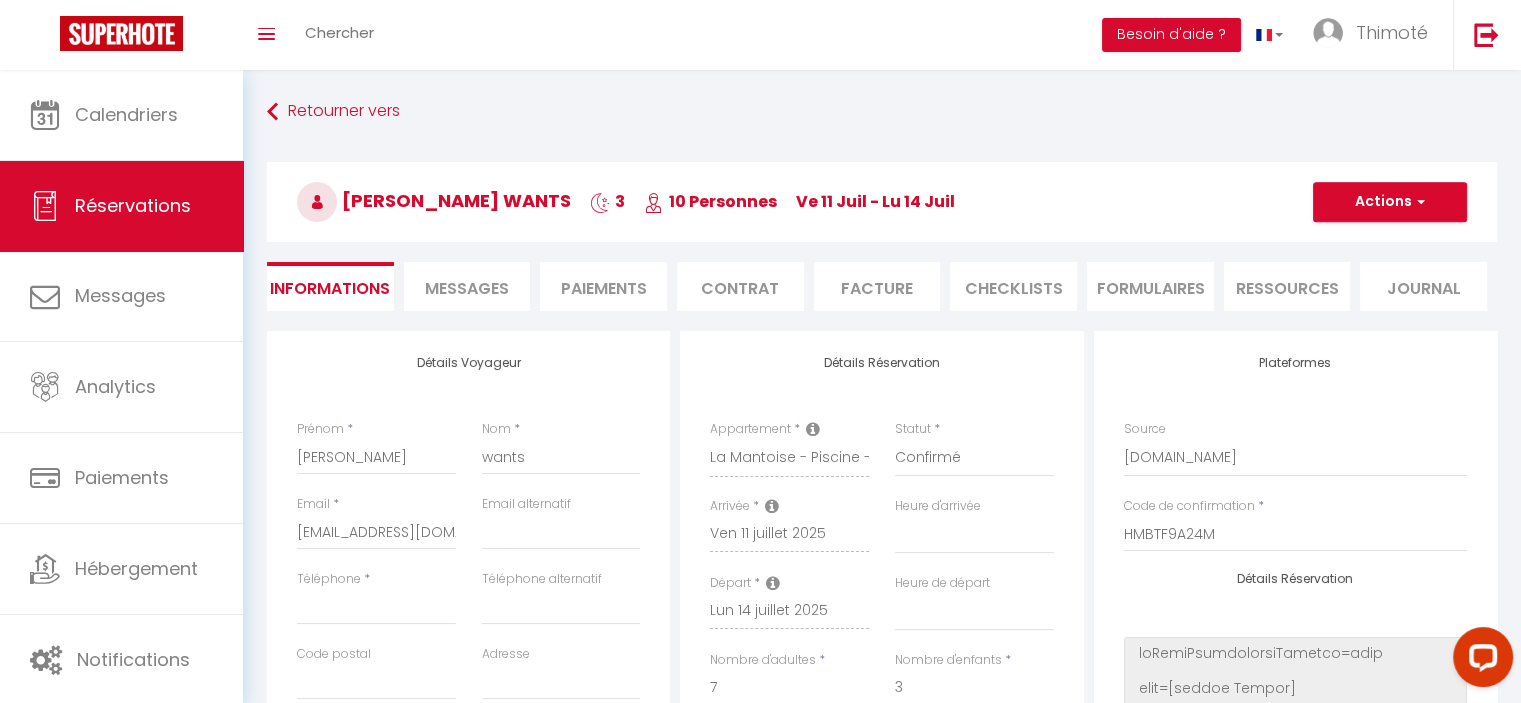 select 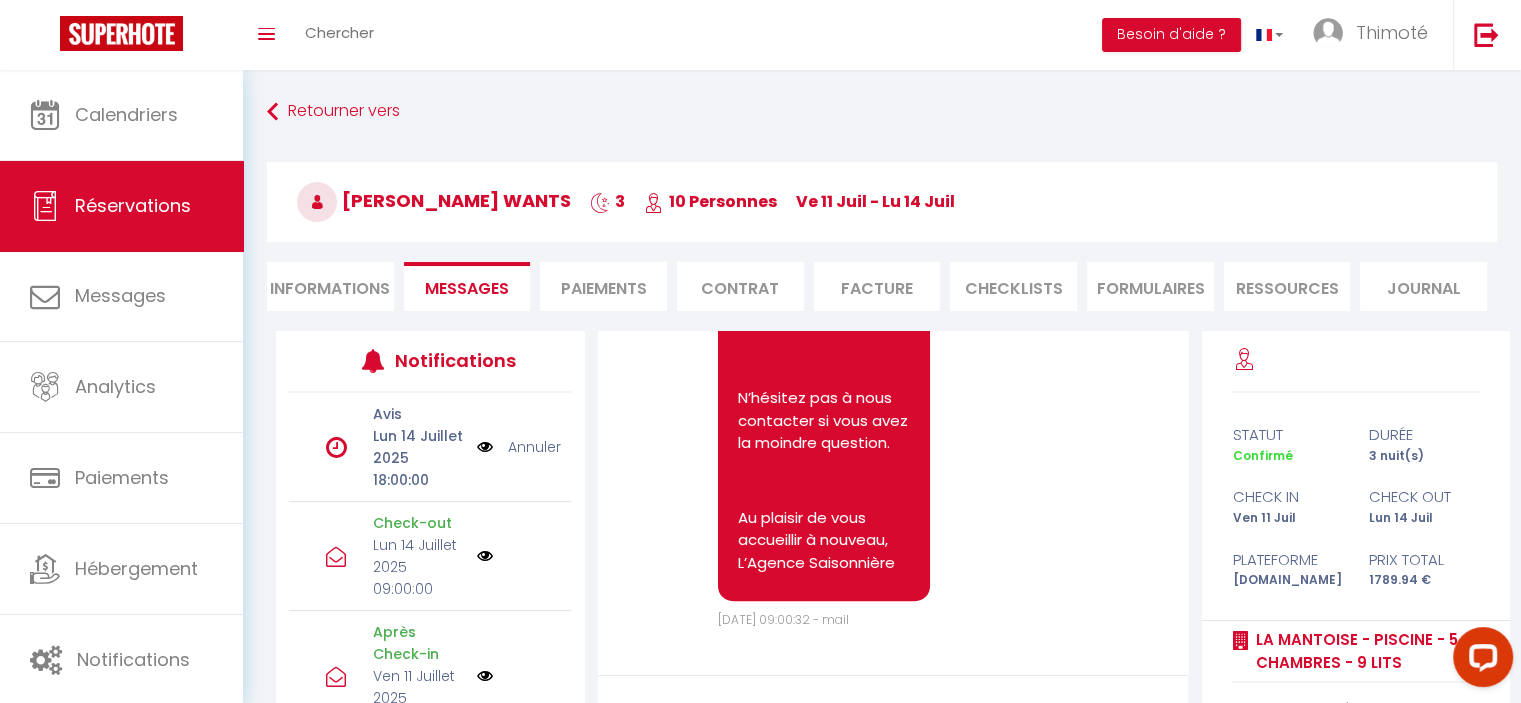 scroll, scrollTop: 8681, scrollLeft: 0, axis: vertical 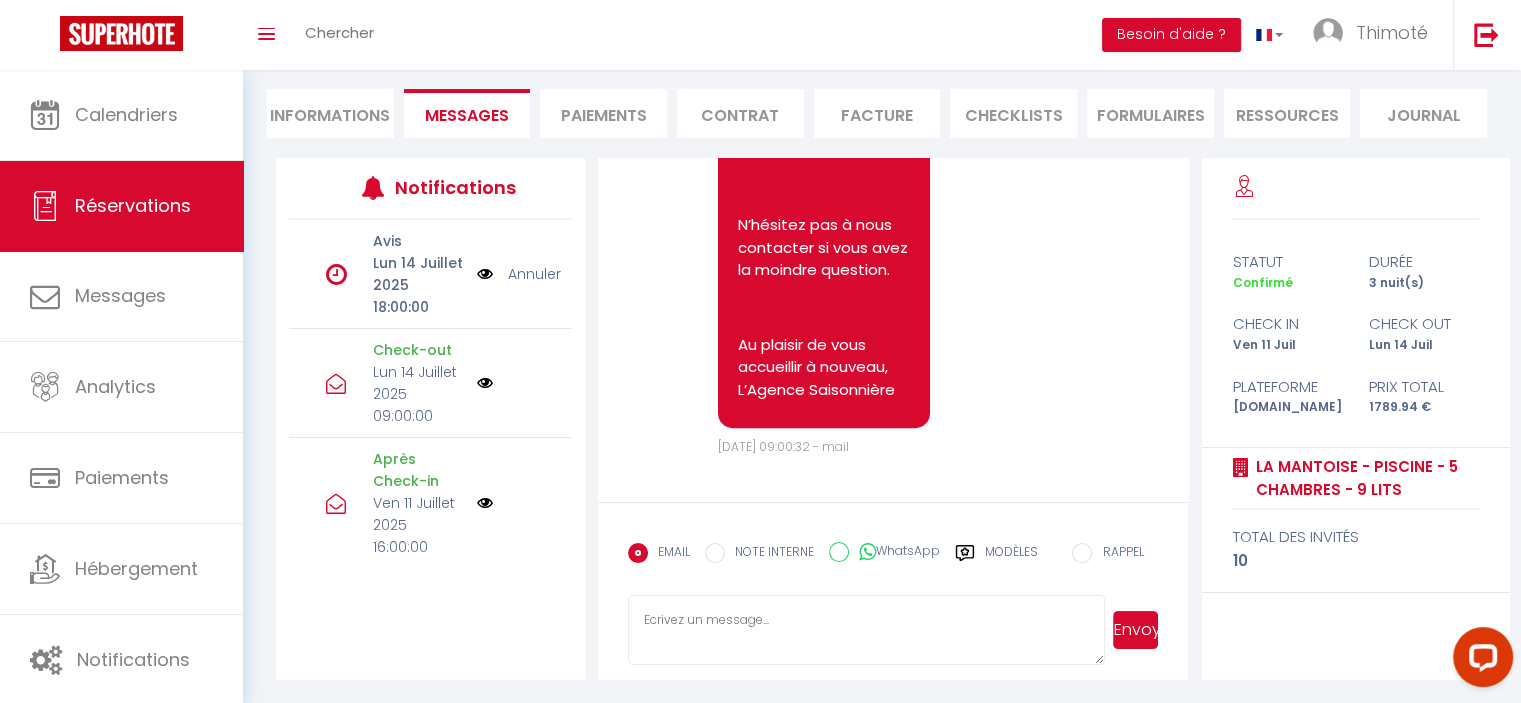 click at bounding box center (867, 630) 